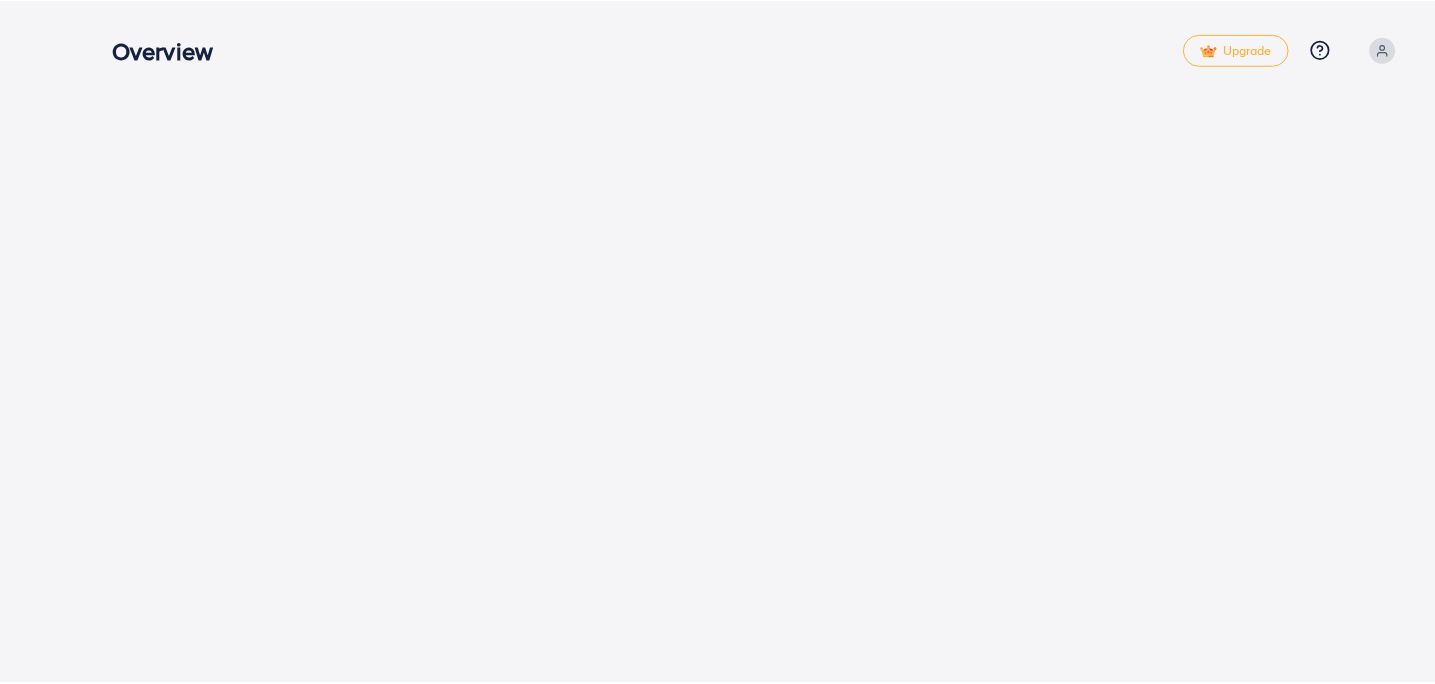 scroll, scrollTop: 0, scrollLeft: 0, axis: both 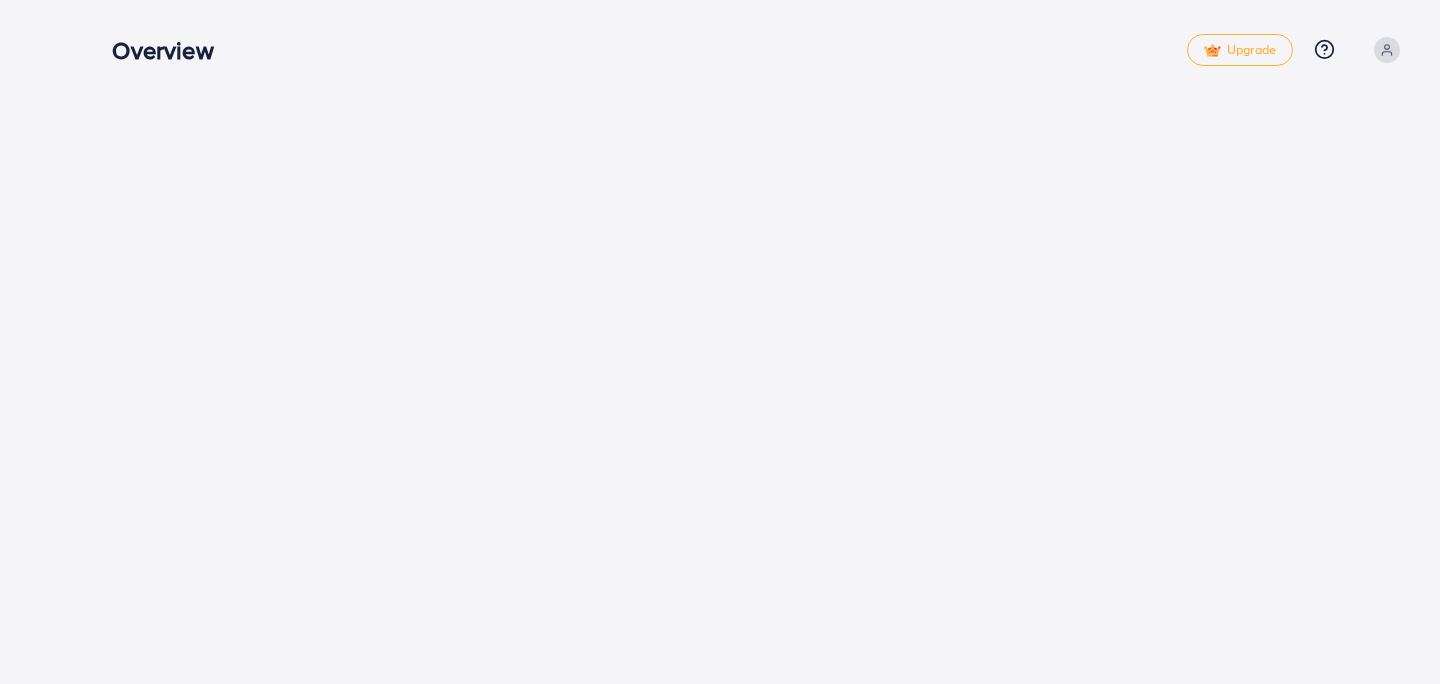 click on "Overview" at bounding box center (649, 50) 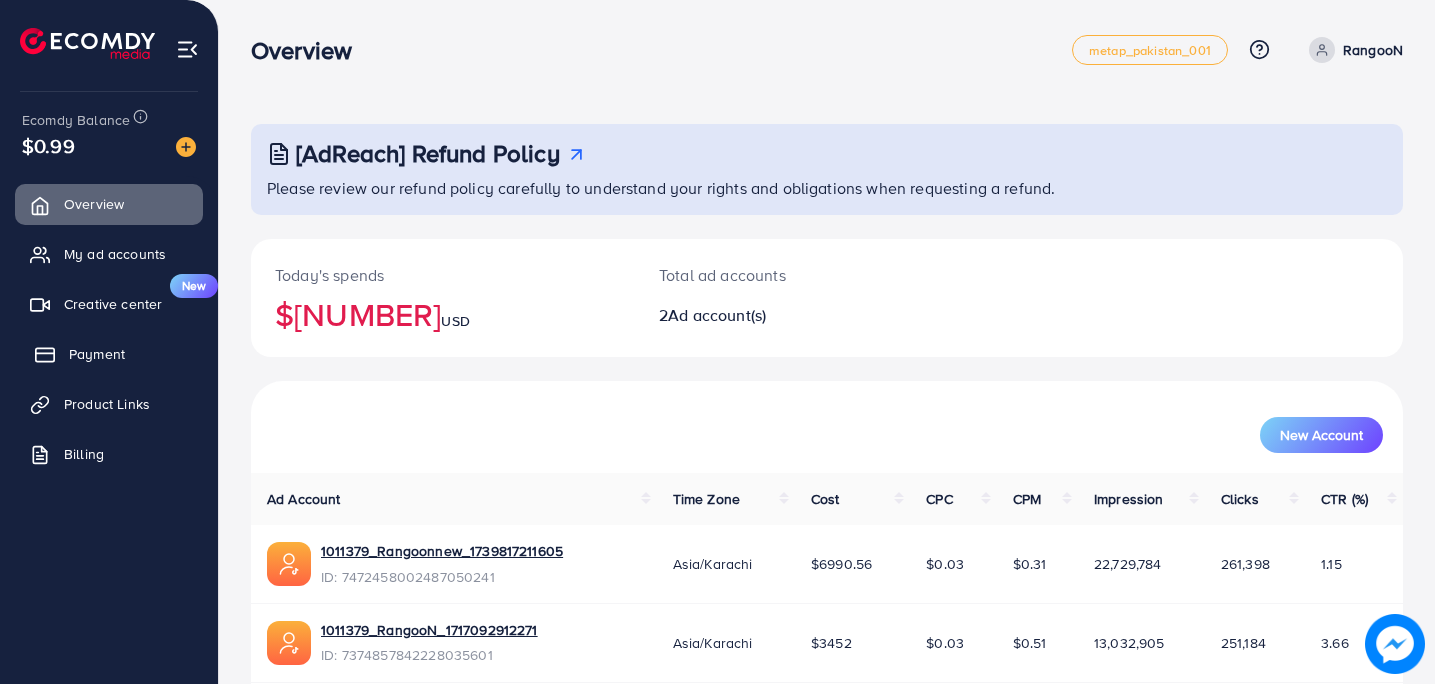 click on "Payment" at bounding box center (97, 354) 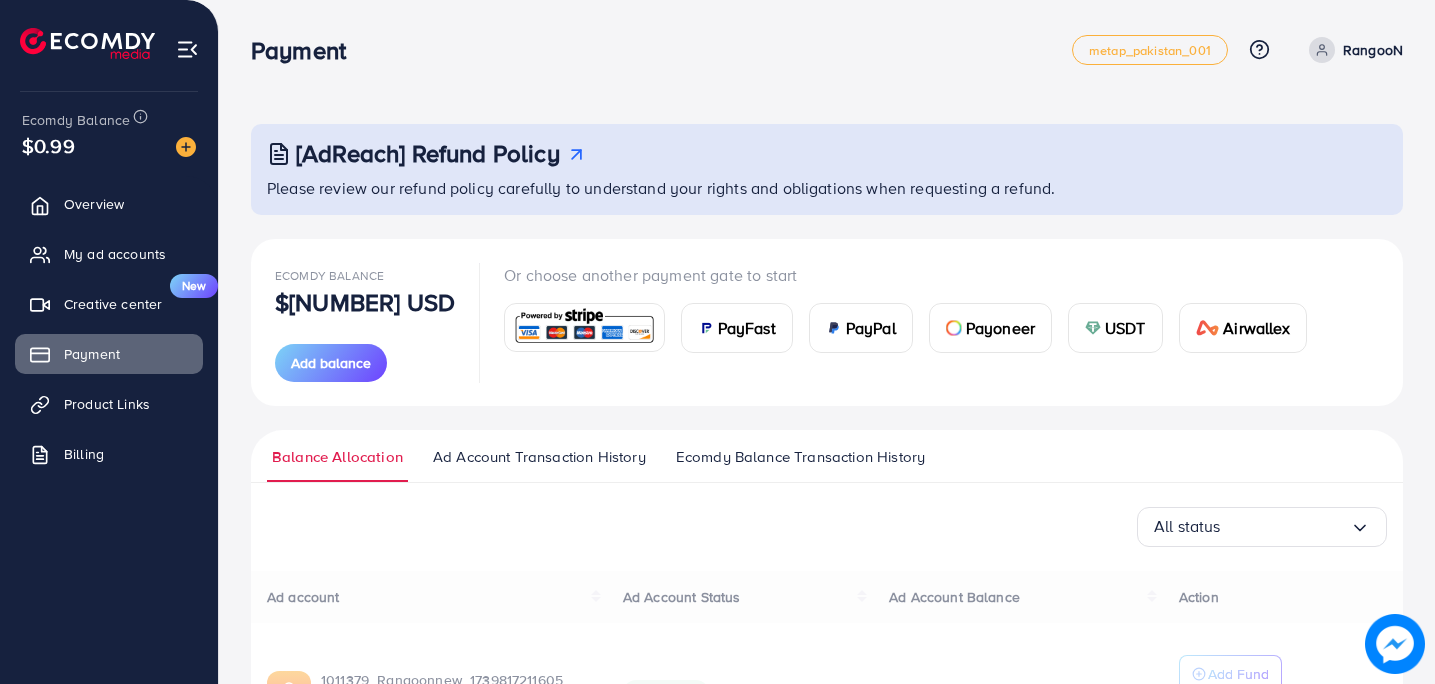 click on "USDT" at bounding box center [1125, 328] 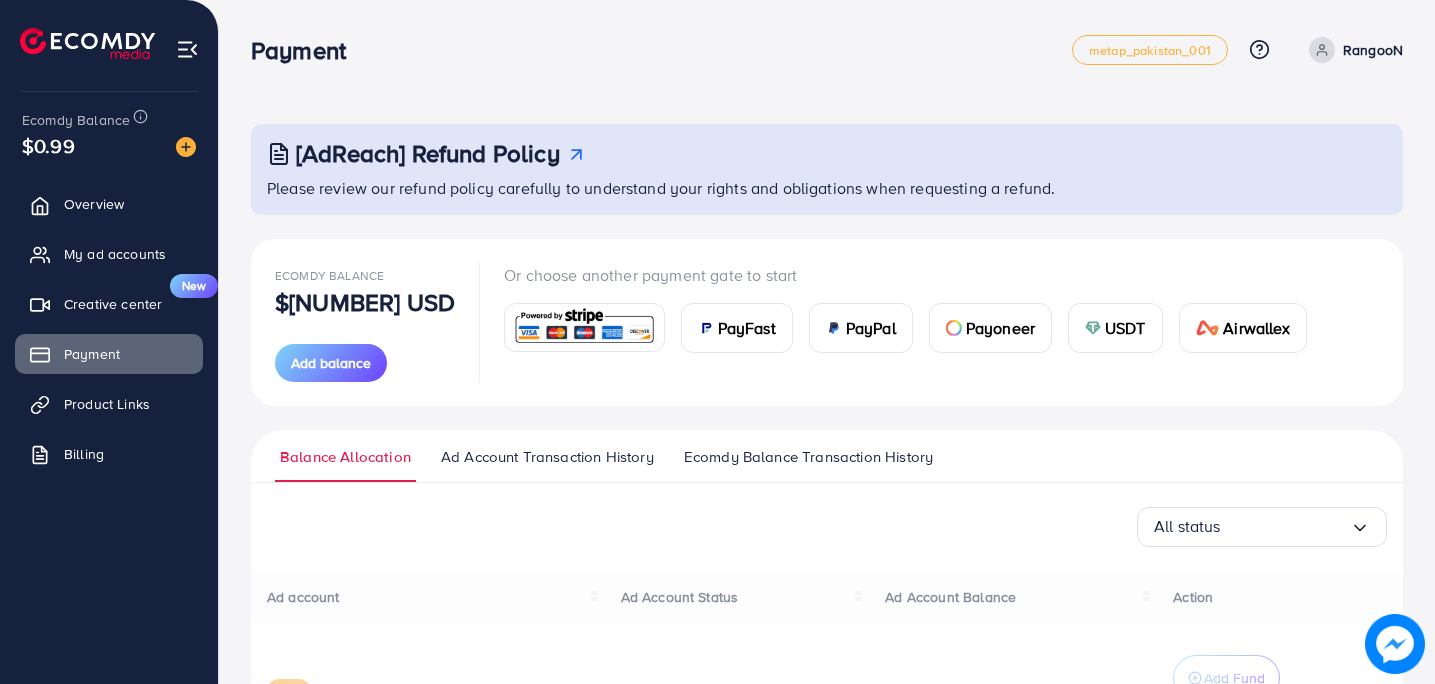 click on "Payment   metap_pakistan_001  Help Center Contact Support Plans and Pricing Term and policy About Us  RangooN  Profile Log out" at bounding box center [827, 50] 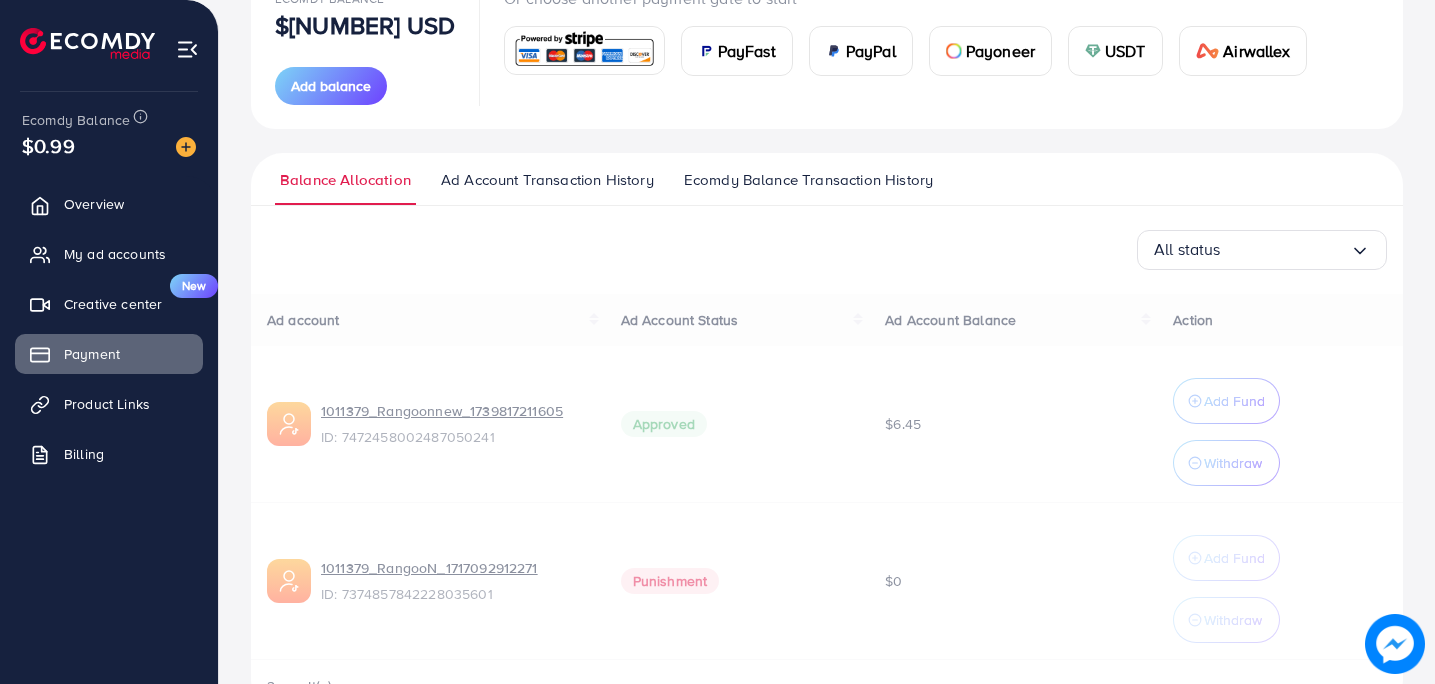 scroll, scrollTop: 280, scrollLeft: 0, axis: vertical 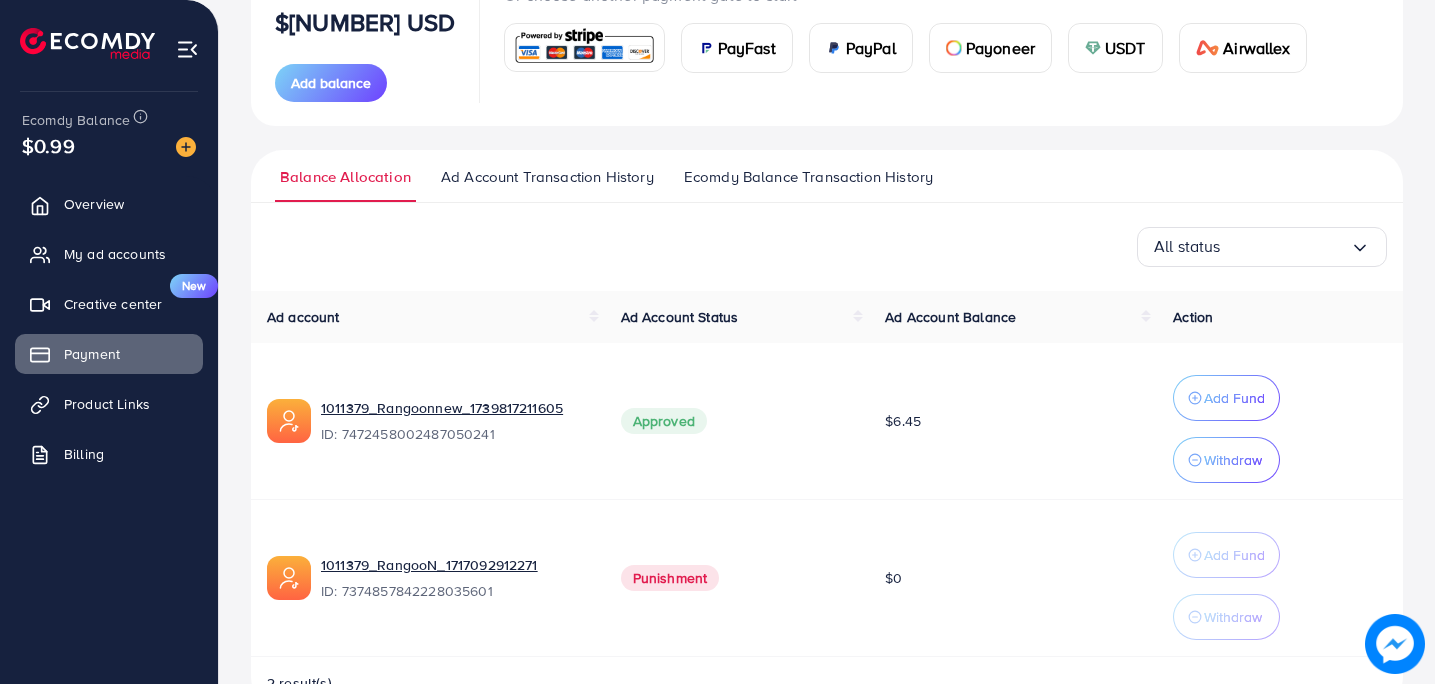 click on "USDT" at bounding box center (1125, 48) 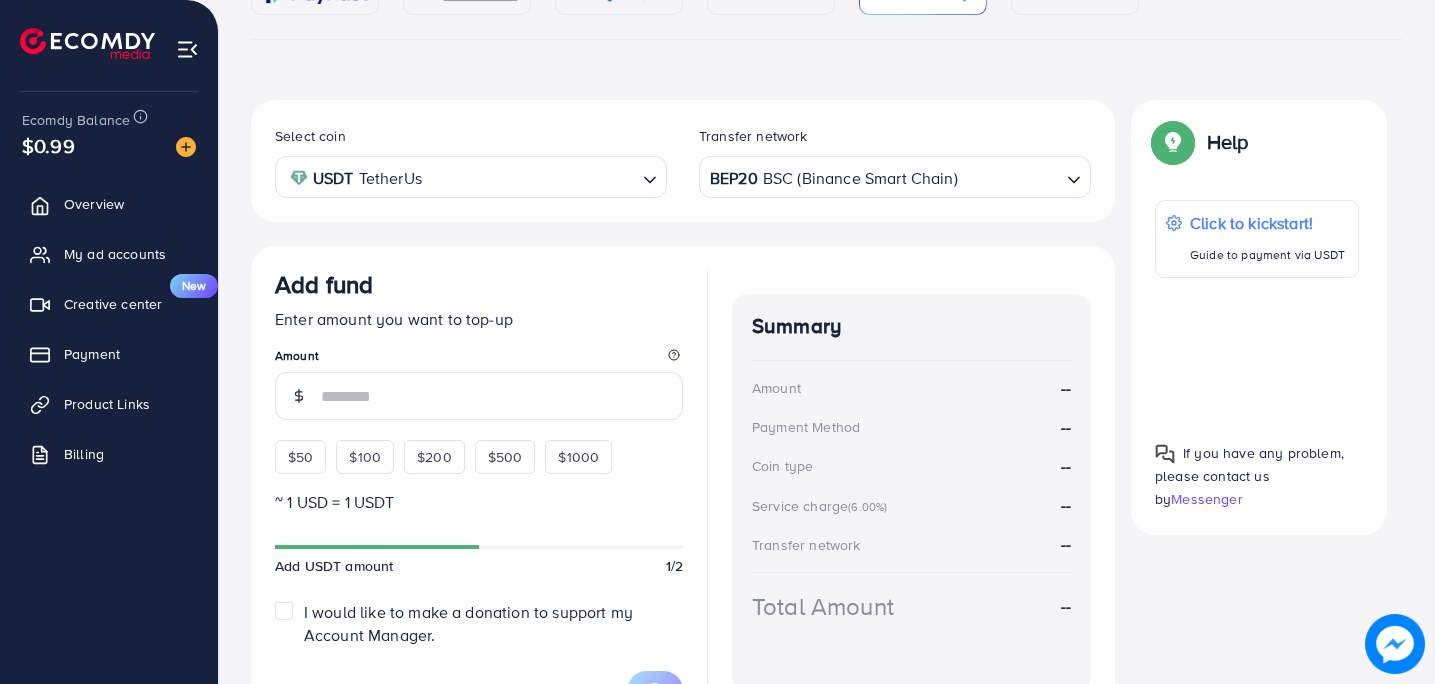 scroll, scrollTop: 16, scrollLeft: 0, axis: vertical 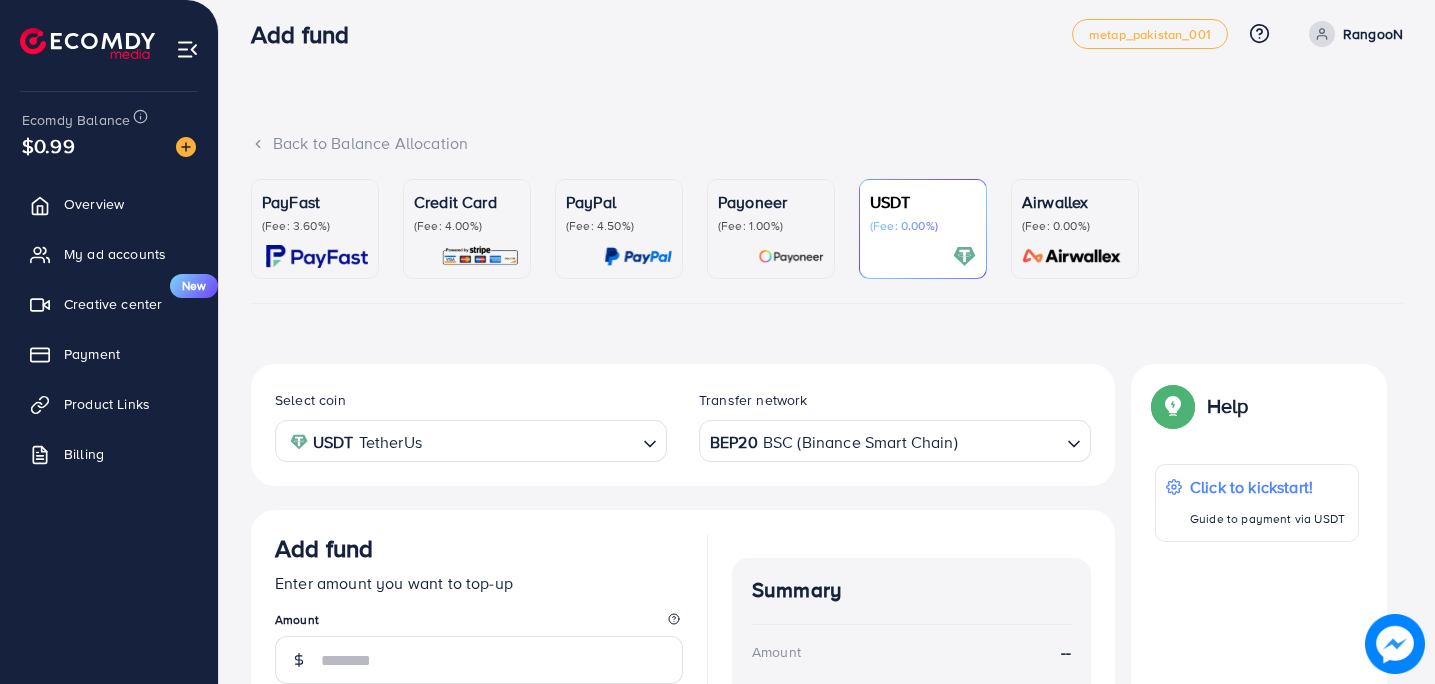 click on "Back to Balance Allocation   PayFast   (Fee: 3.60%)   Credit Card   (Fee: 4.00%)   PayPal   (Fee: 4.50%)   Payoneer   (Fee: 1.00%)   USDT   (Fee: 0.00%)   Airwallex   (Fee: 0.00%)   Currency Code:   Merchant ID:   Merchant Name:   Token:   Success URL:   Failure URL:   Checkout URL:   Customer Email:   Customer Mobile:   Transaction Amount:   Basket ID:   Transaction Date:  Add fund Enter amount you want to top-up Amount $50 $100 $200 $500 $1000 Support your AM with a donation 5% 10% 15% 20%  Pay now   Summary   Amount   --   Payment Method   --   Service charge   (6.00%)   --   Tip   --   Subtotal   --   Converted subtotal   --   PayFast fee   (3.60%)   --   Total Amount   --   Help   Help   Click to kickstart!   Guide to payment via USDT   If you have any problem, please contact us by   Messenger   If you have any problem, please contact us by   Messenger   Top-up Success!   Thanks you for your purchase. Please check your balance again.   Summary   Client   RangooN   Amount   0 USD   Payment Method     $50" at bounding box center (827, 525) 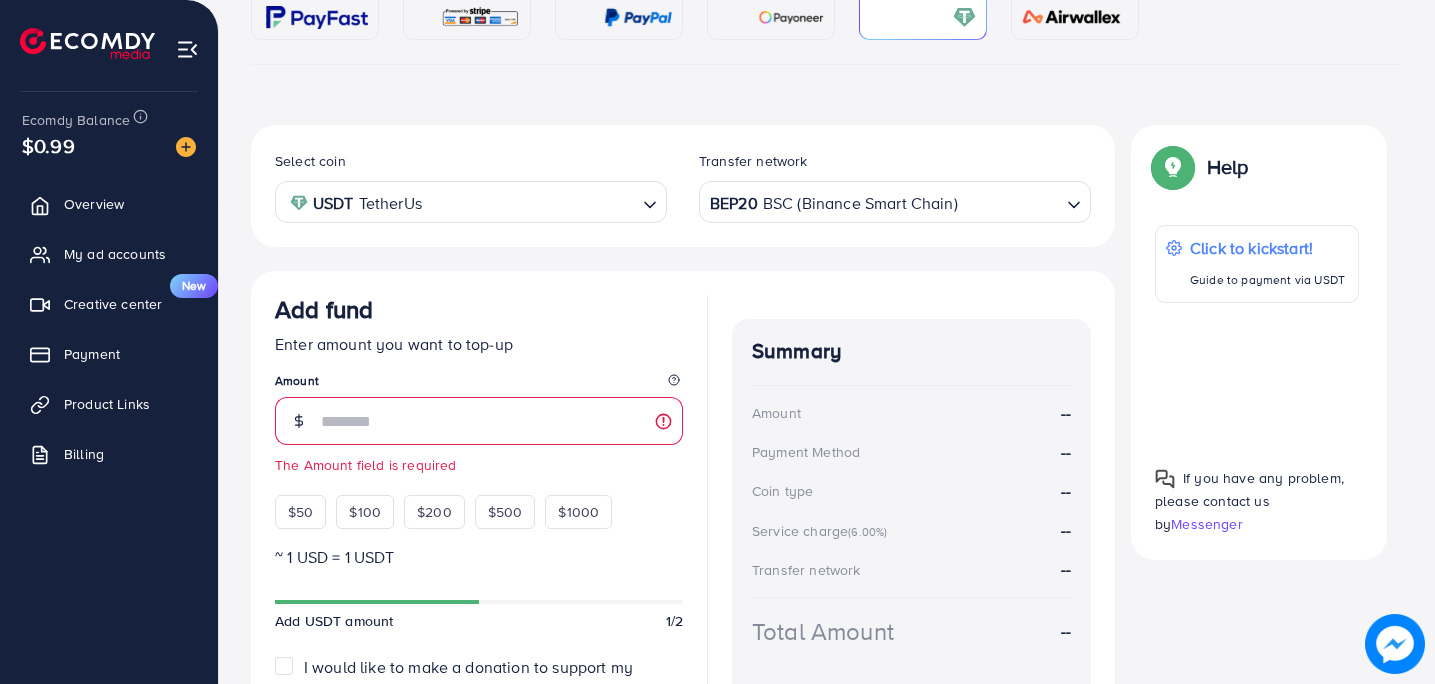 scroll, scrollTop: 256, scrollLeft: 0, axis: vertical 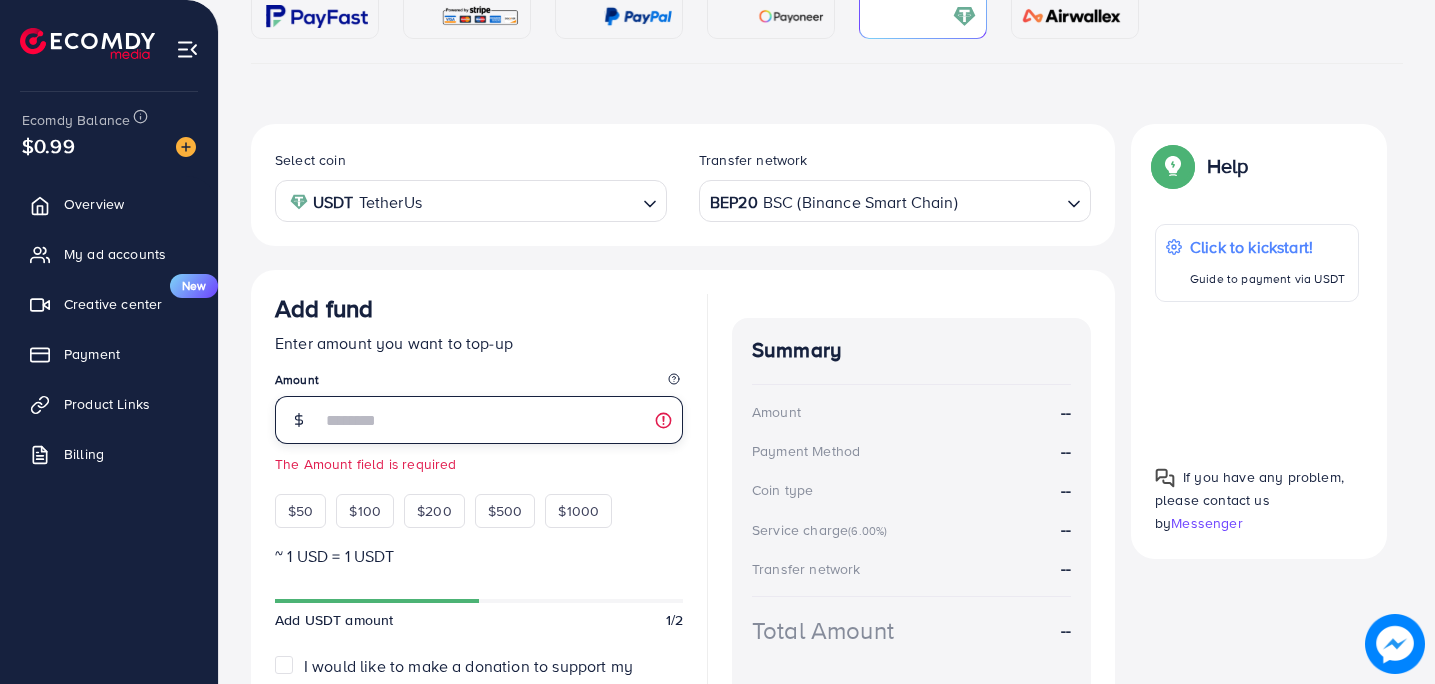 click at bounding box center [502, 420] 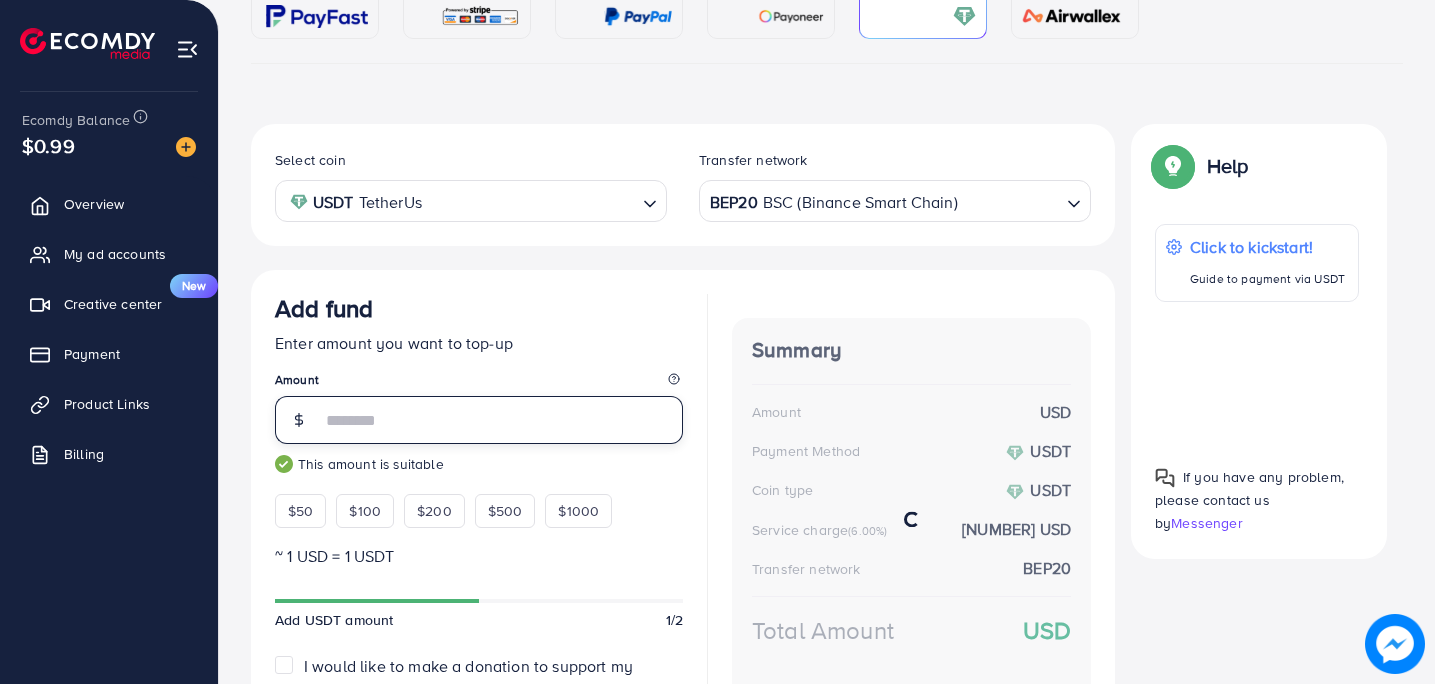 type on "***" 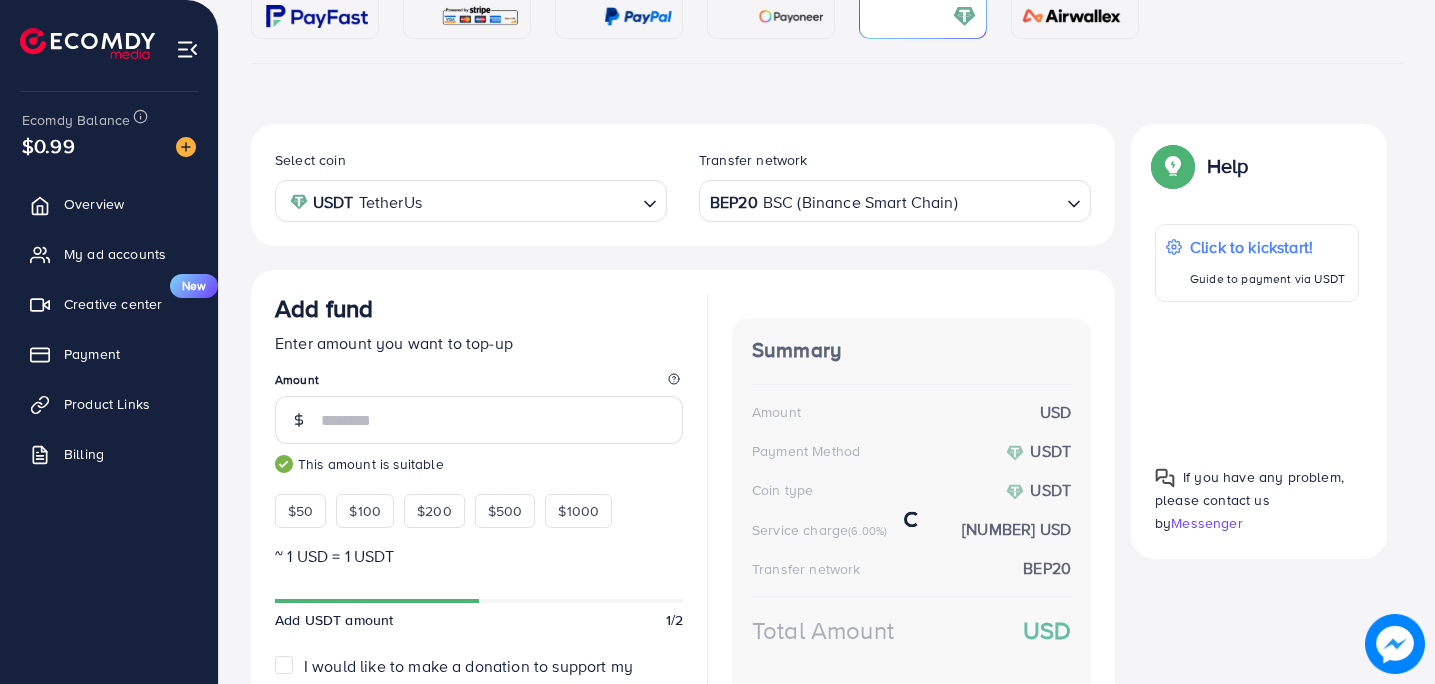click on "Add fund  Enter amount you want to top-up Amount ***  This amount is suitable  $50 $100 $200 $500 $1000  ~ 1 USD = 1 USDT   Add USDT amount  1/2 I would like to make a donation to support my Account Manager. 5% 10% 15% 20%  Summary   Amount    USD   Payment Method  USDT  Coin type  USDT  Service charge   (6.00%)  8.4 USD  Transfer network  BEP20  Total Amount    USD" at bounding box center [683, 529] 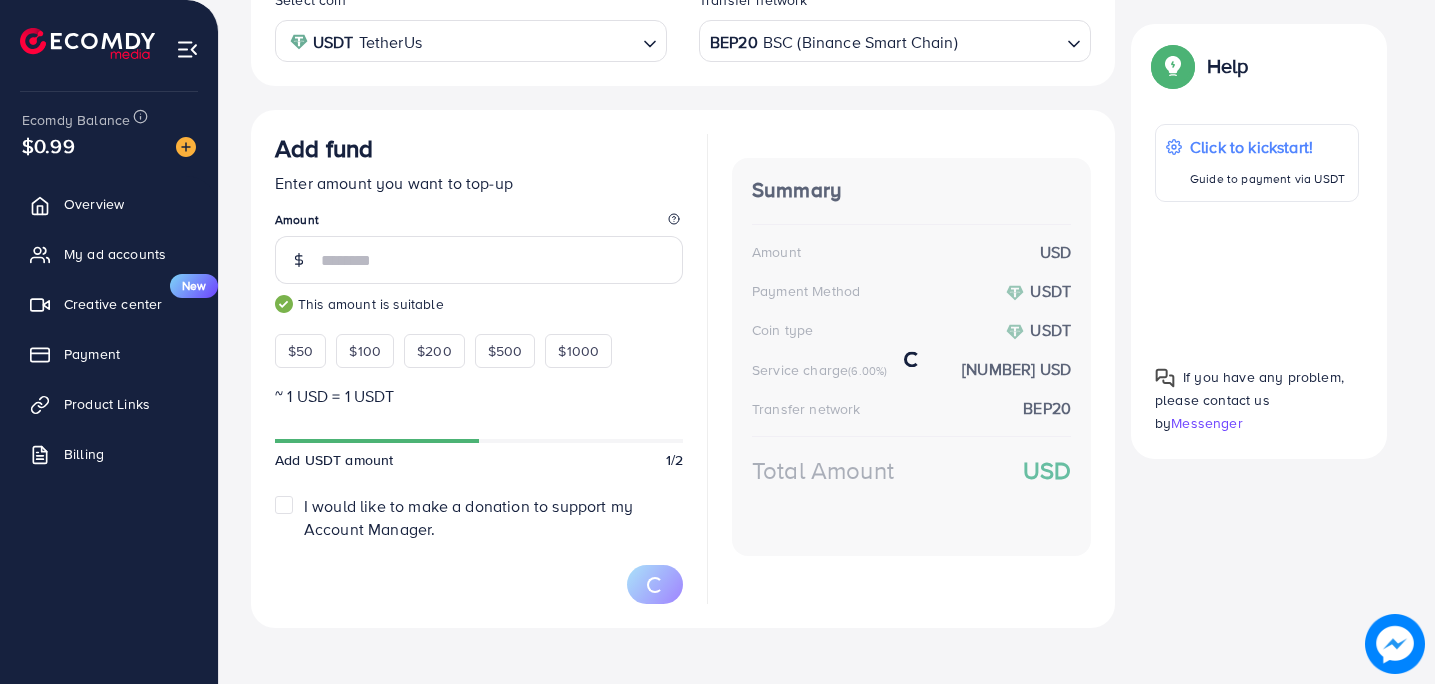 scroll, scrollTop: 432, scrollLeft: 0, axis: vertical 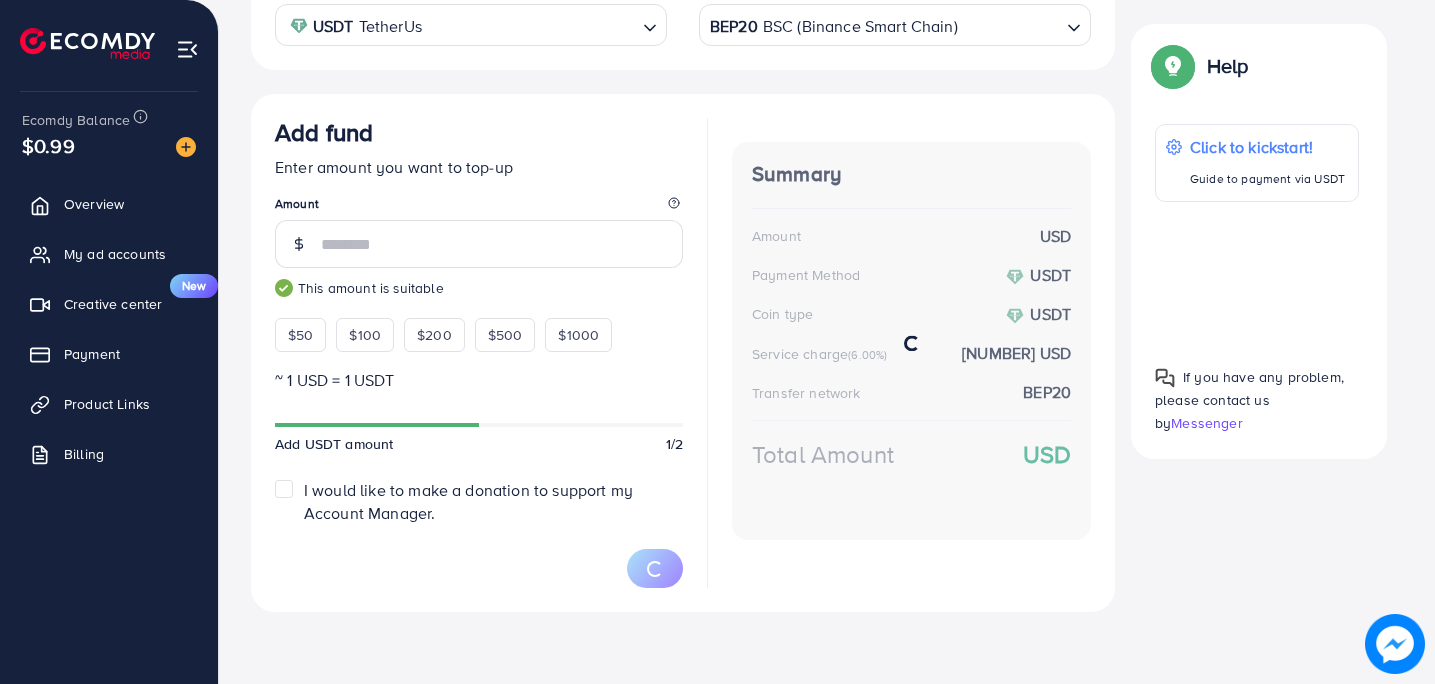click on "Add fund  Enter amount you want to top-up Amount ***  This amount is suitable  $50 $100 $200 $500 $1000  ~ 1 USD = 1 USDT   Add USDT amount  1/2 I would like to make a donation to support my Account Manager. 5% 10% 15% 20%  Summary   Amount    USD   Payment Method  USDT  Coin type  USDT  Service charge   (6.00%)  8.4 USD  Transfer network  BEP20  Total Amount    USD" at bounding box center [683, 353] 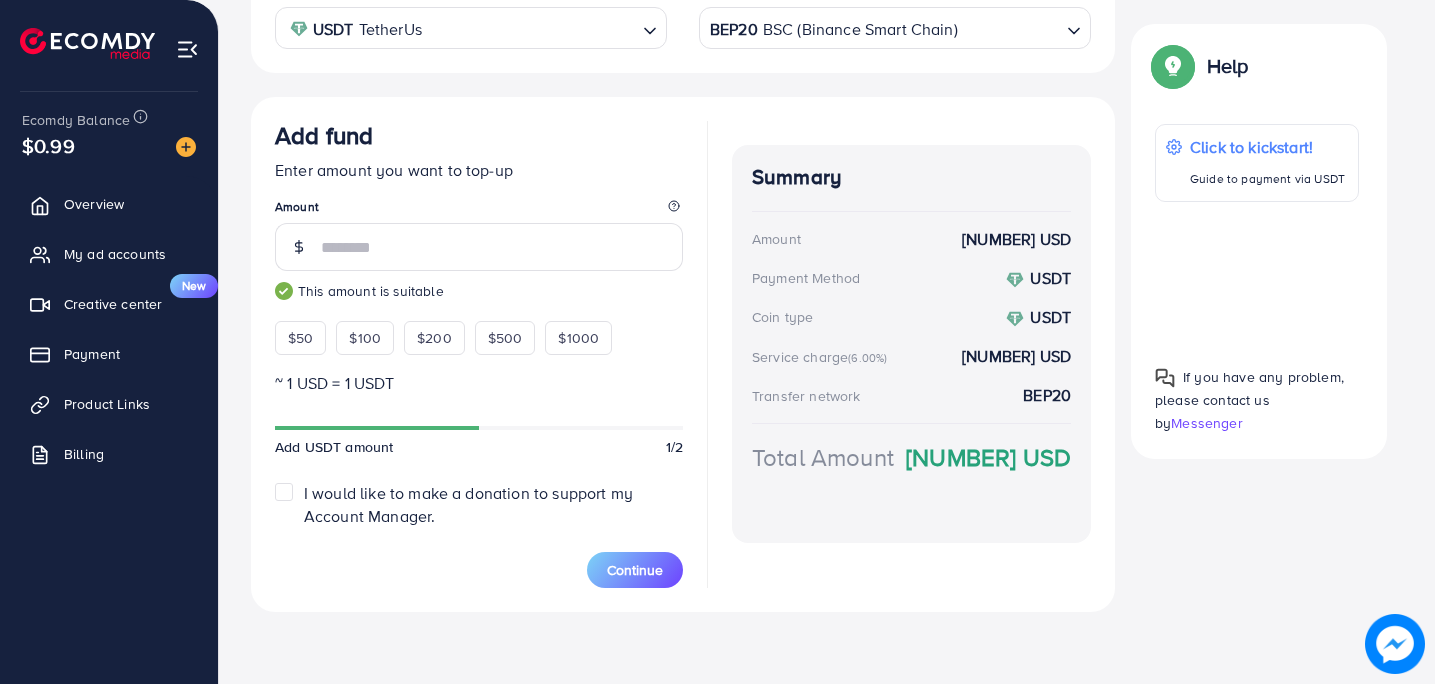 scroll, scrollTop: 429, scrollLeft: 0, axis: vertical 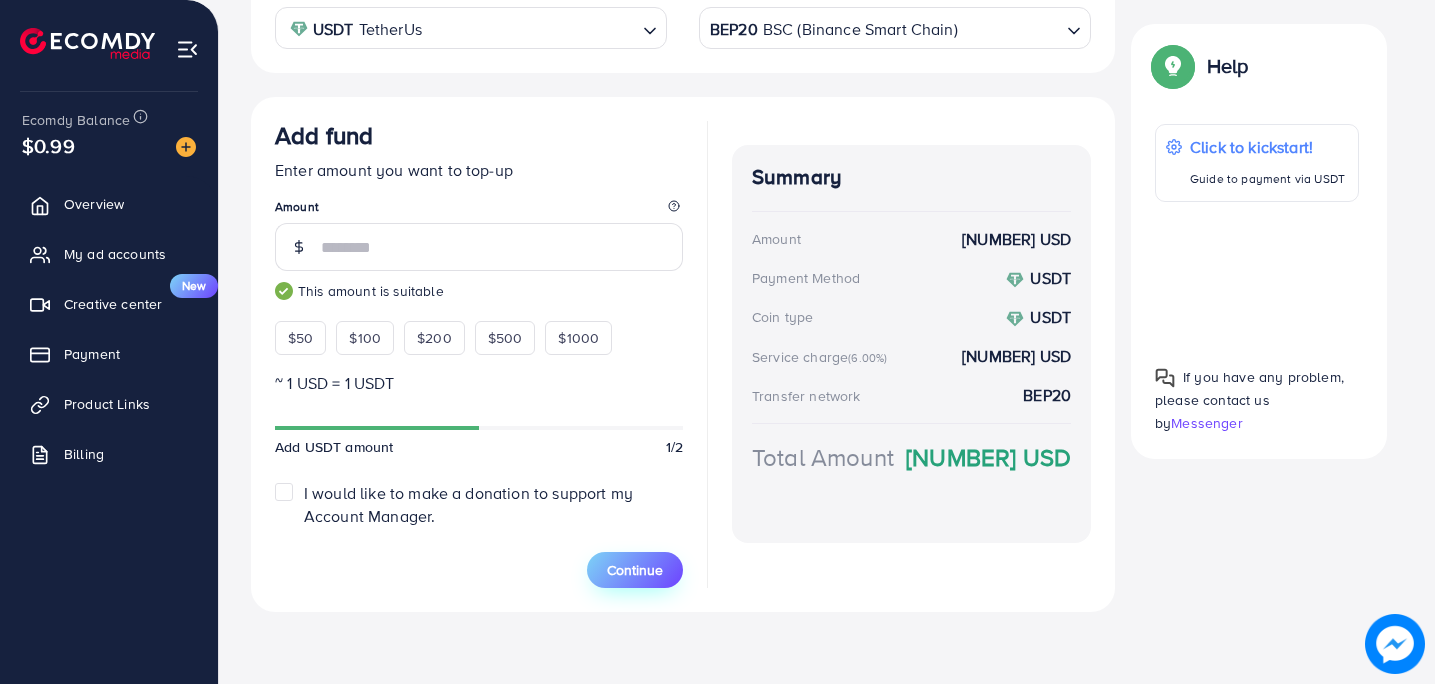 click on "Continue" at bounding box center (635, 570) 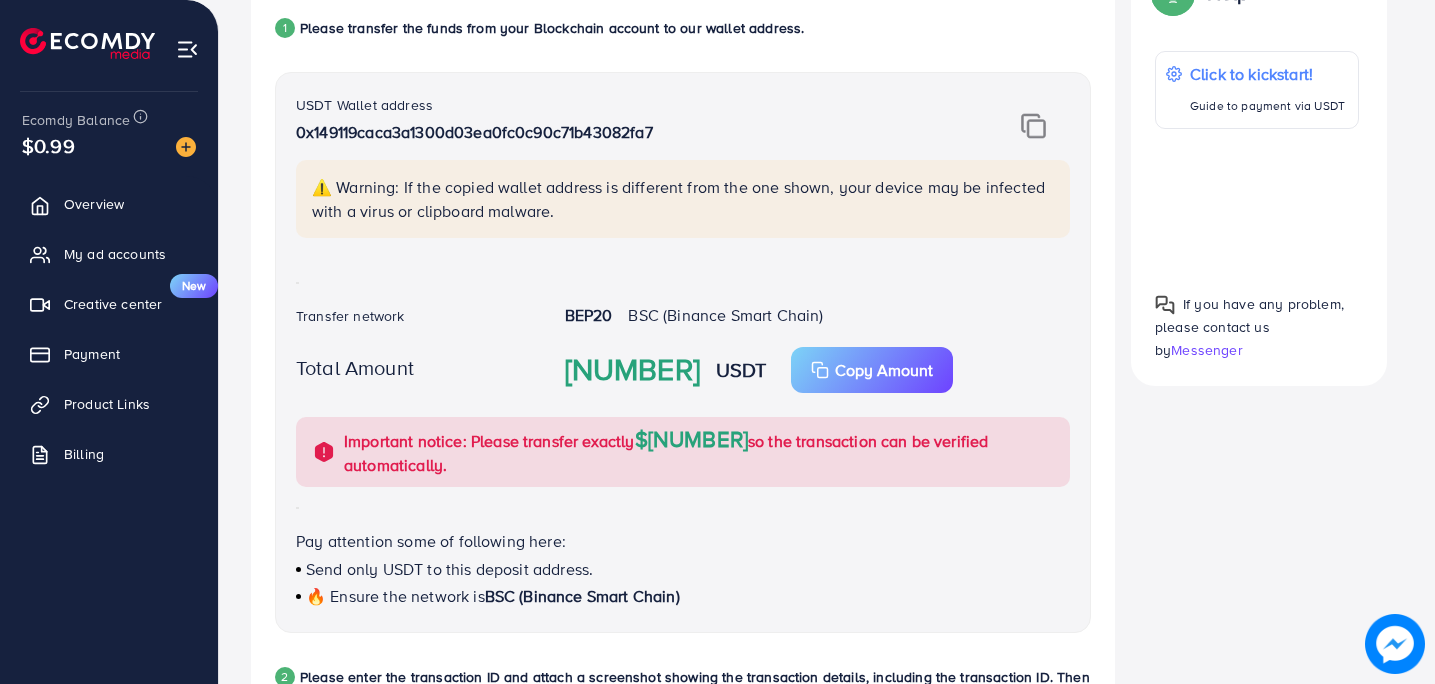 click on "⚠️ Warning: If the copied wallet address is different from the one shown, your device may be infected with a virus or clipboard malware." at bounding box center (683, 211) 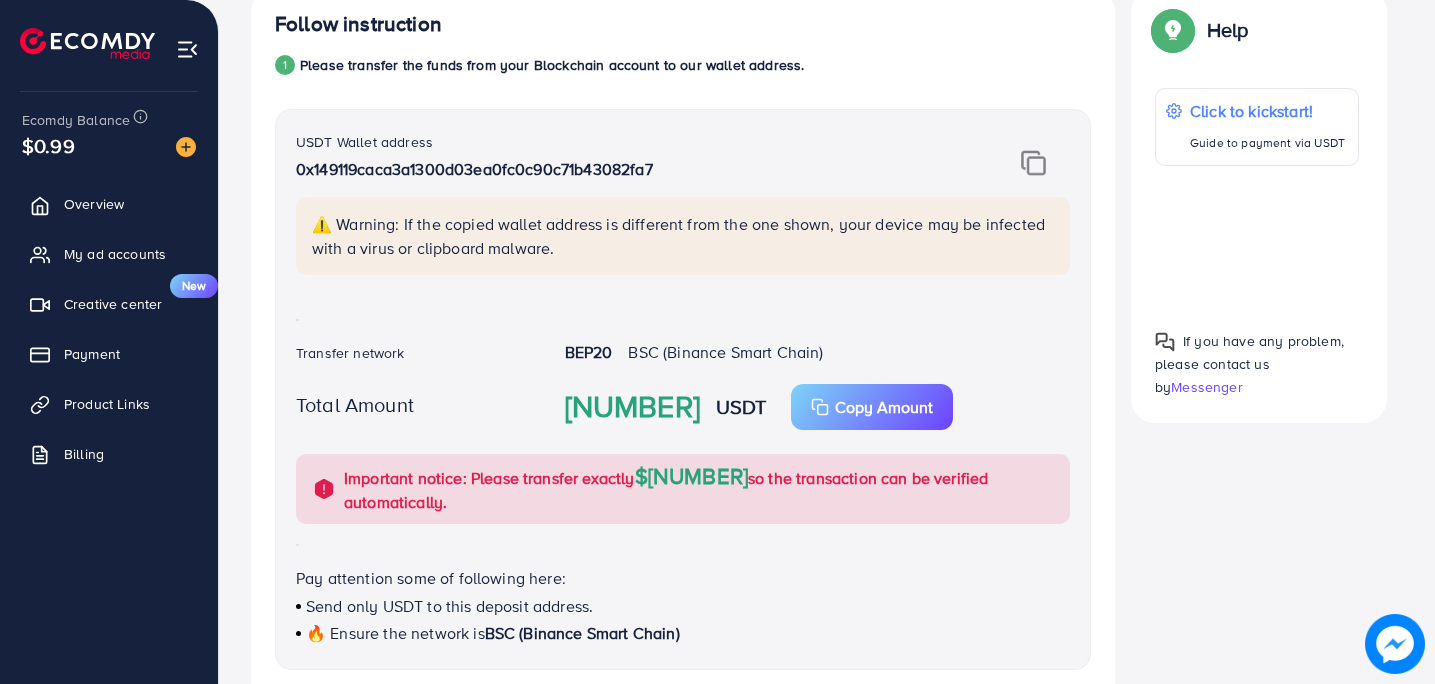 scroll, scrollTop: 389, scrollLeft: 0, axis: vertical 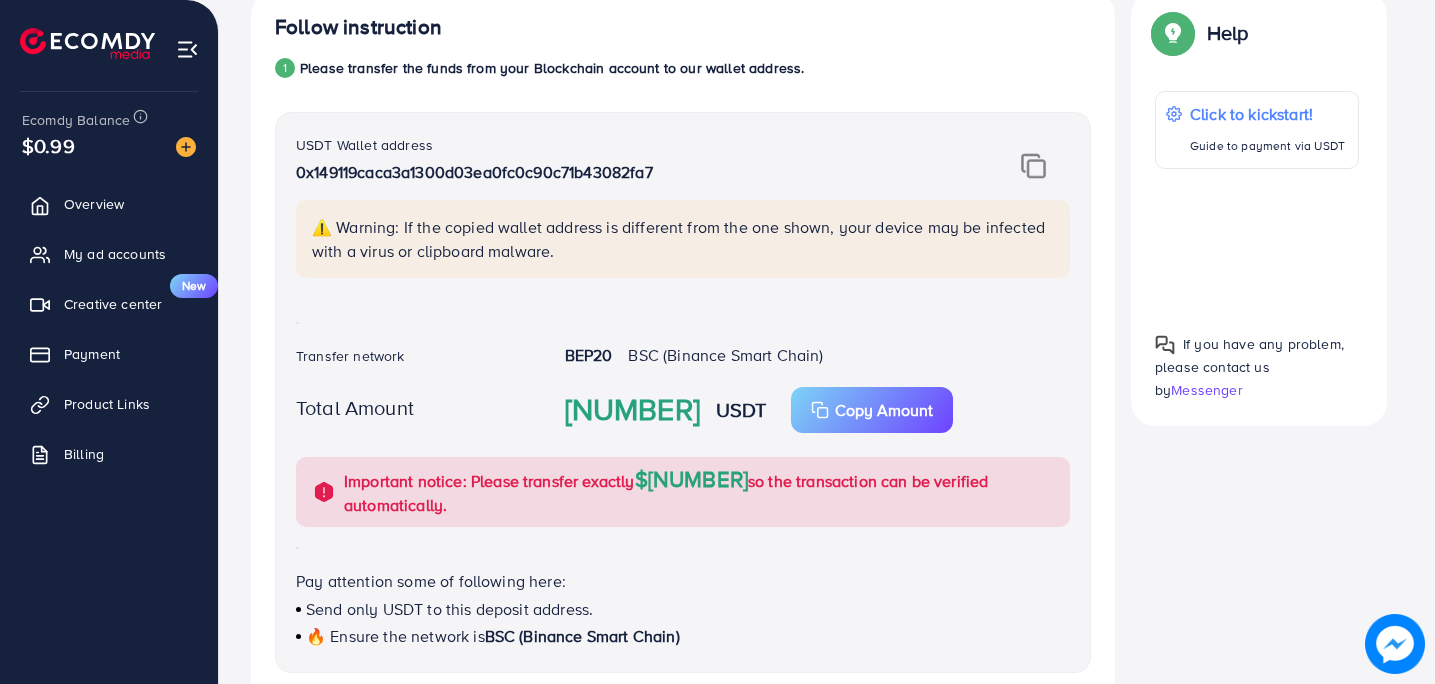 click on "0x149119caca3a1300d03ea0fc0c90c71b43082fa7" at bounding box center (616, 172) 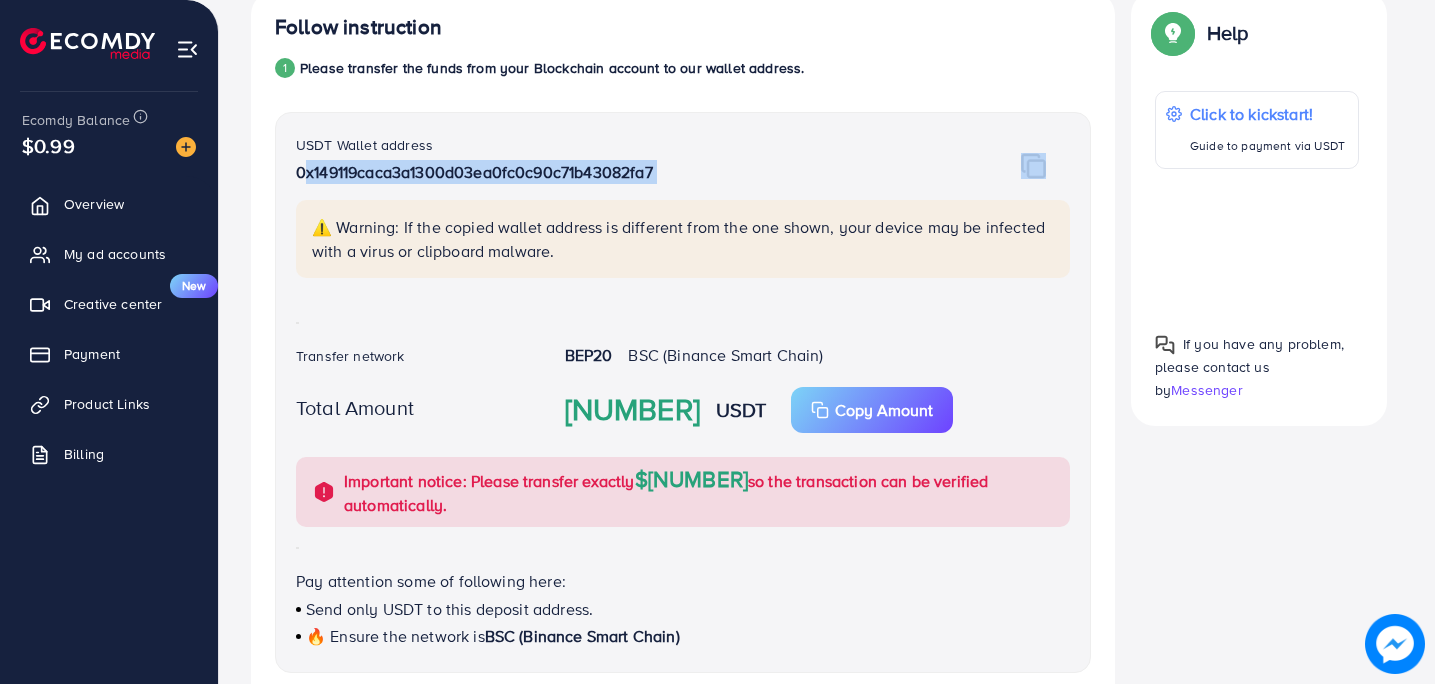 copy on "0x149119caca3a1300d03ea0fc0c90c71b43082fa7" 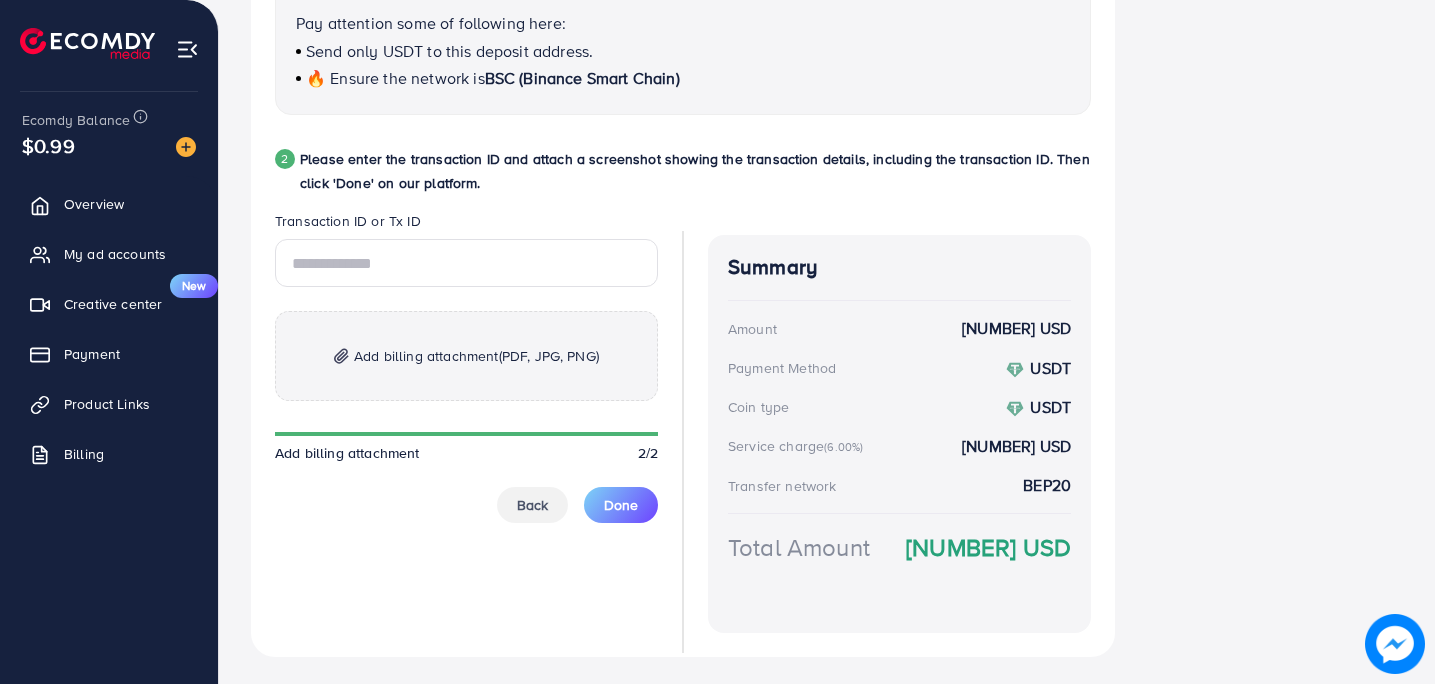 scroll, scrollTop: 993, scrollLeft: 0, axis: vertical 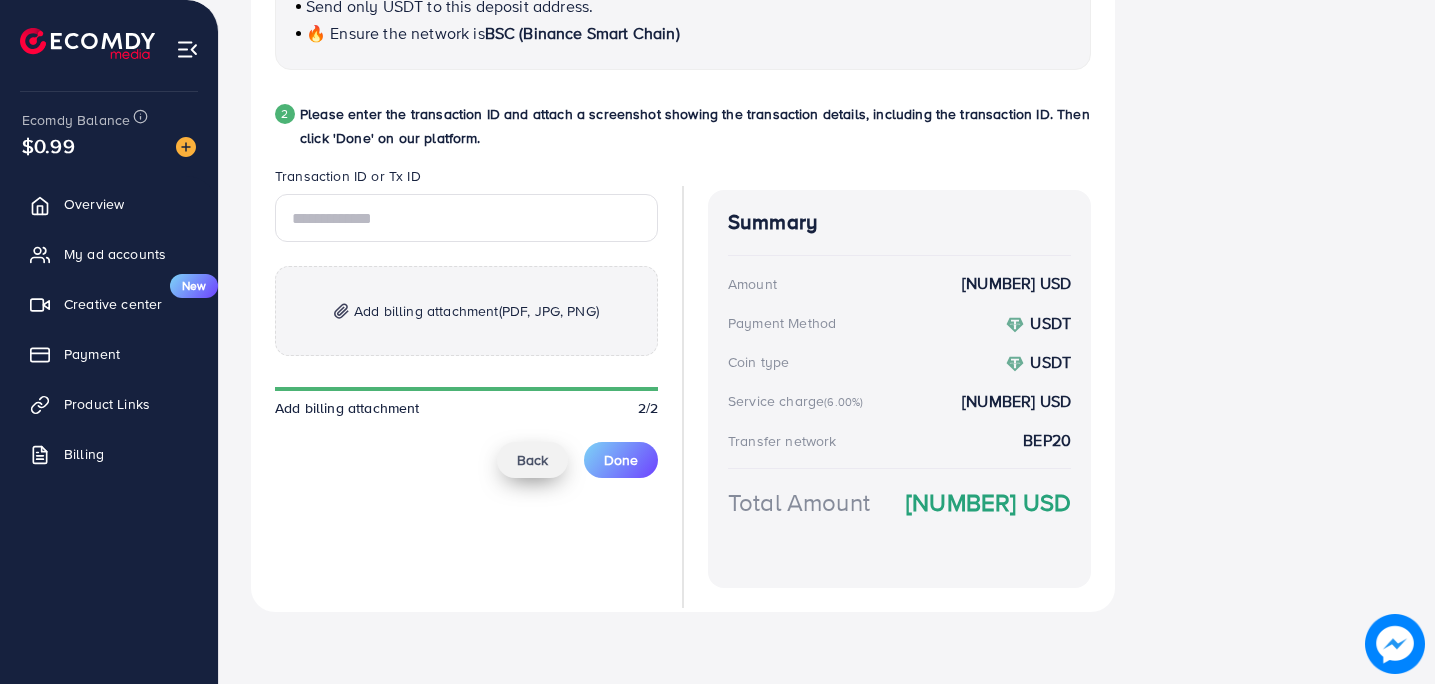 click on "Back" at bounding box center [532, 460] 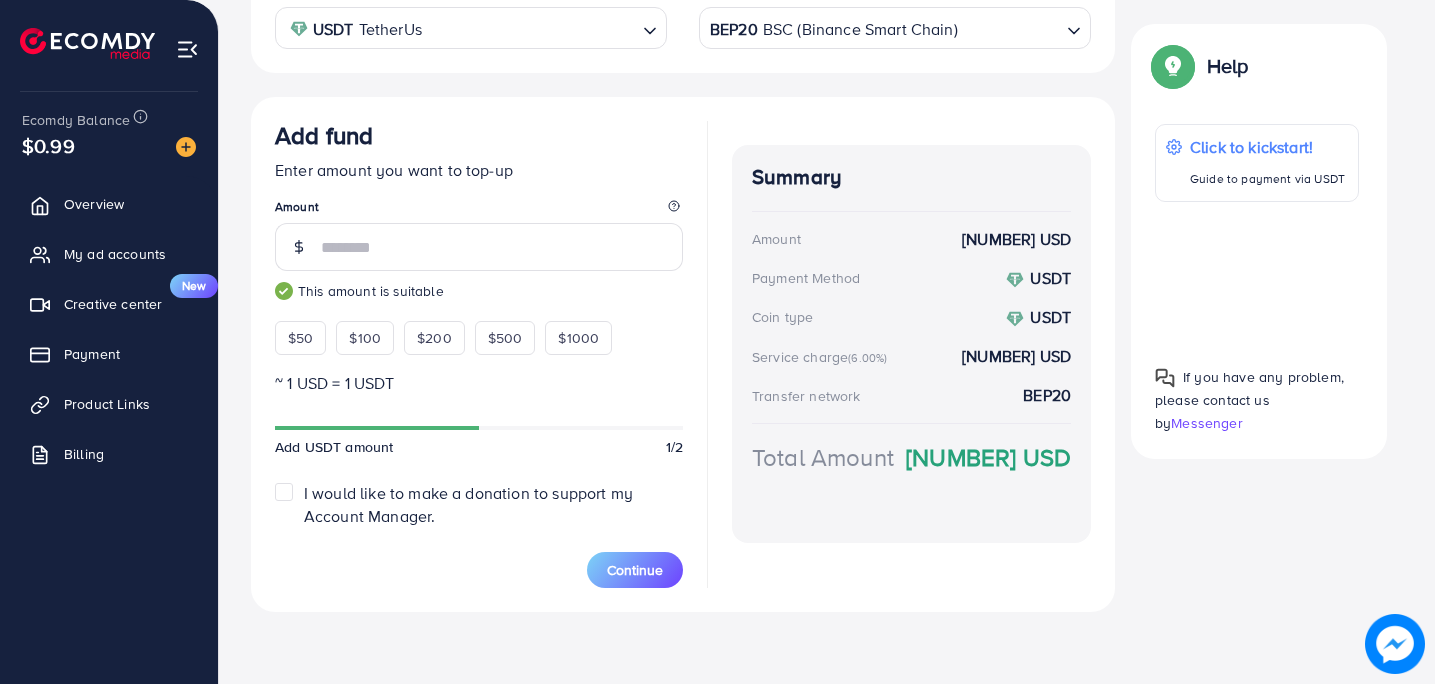 scroll, scrollTop: 429, scrollLeft: 0, axis: vertical 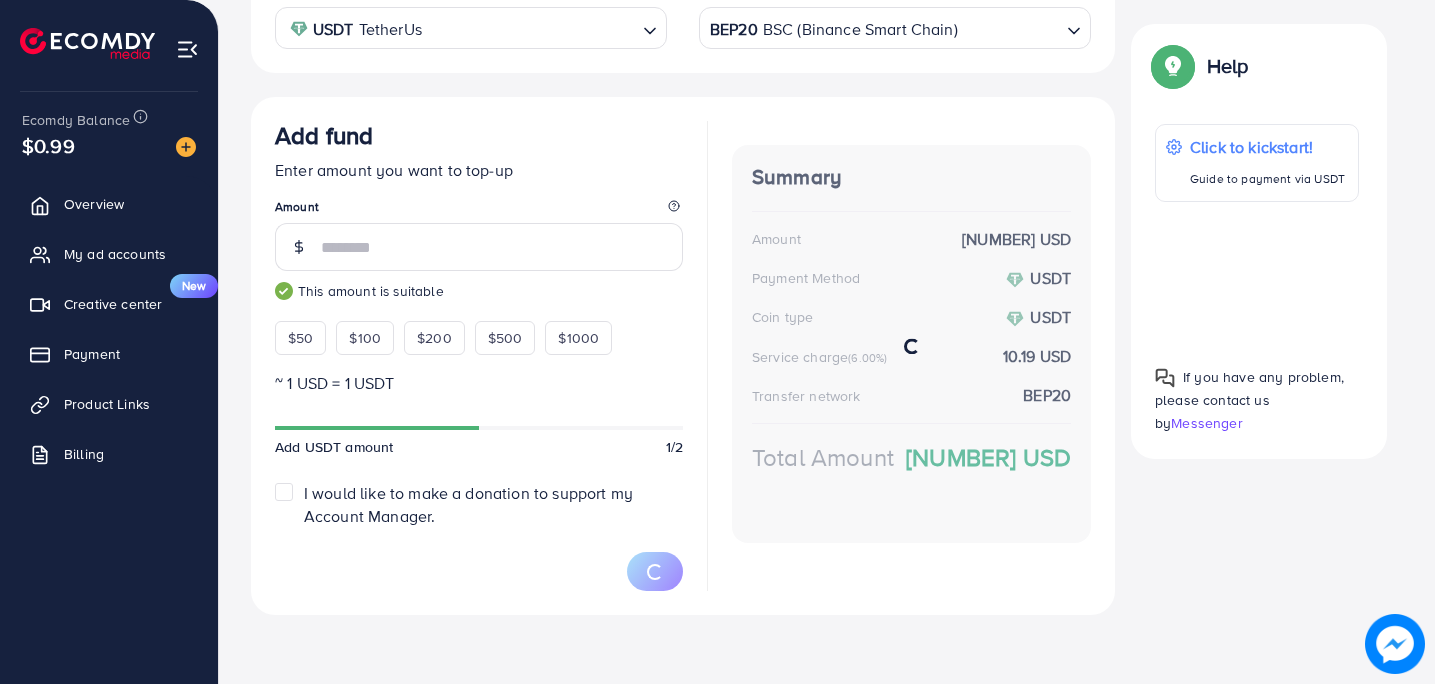 click on "Add fund  Enter amount you want to top-up Amount ***  This amount is suitable  $50 $100 $200 $500 $1000  ~ 1 USD = 1 USDT   Add USDT amount  1/2 I would like to make a donation to support my Account Manager. 5% 10% 15% 20%  Summary   Amount   140.15 USD   Payment Method  USDT  Coin type  USDT  Service charge   (6.00%)  10.19 USD  Transfer network  BEP20  Total Amount   148.55 USD" at bounding box center [683, 356] 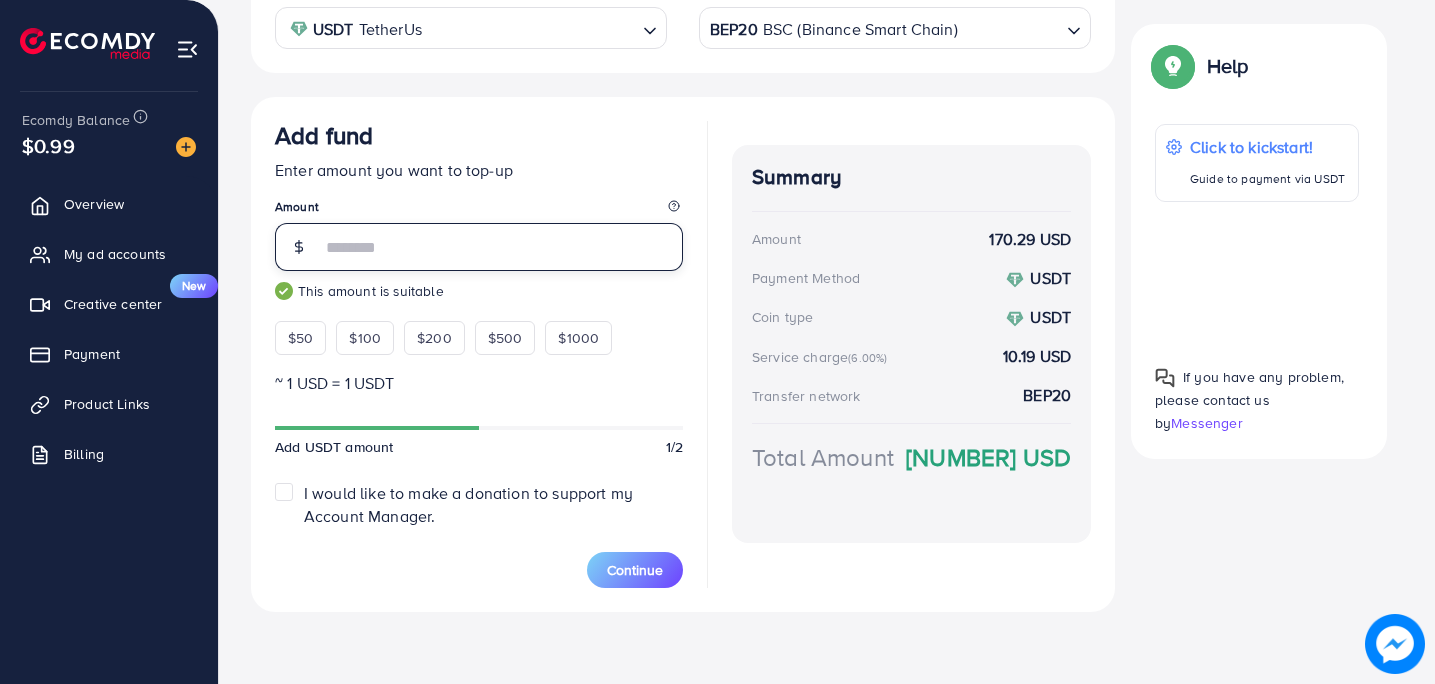 click on "***" at bounding box center [502, 247] 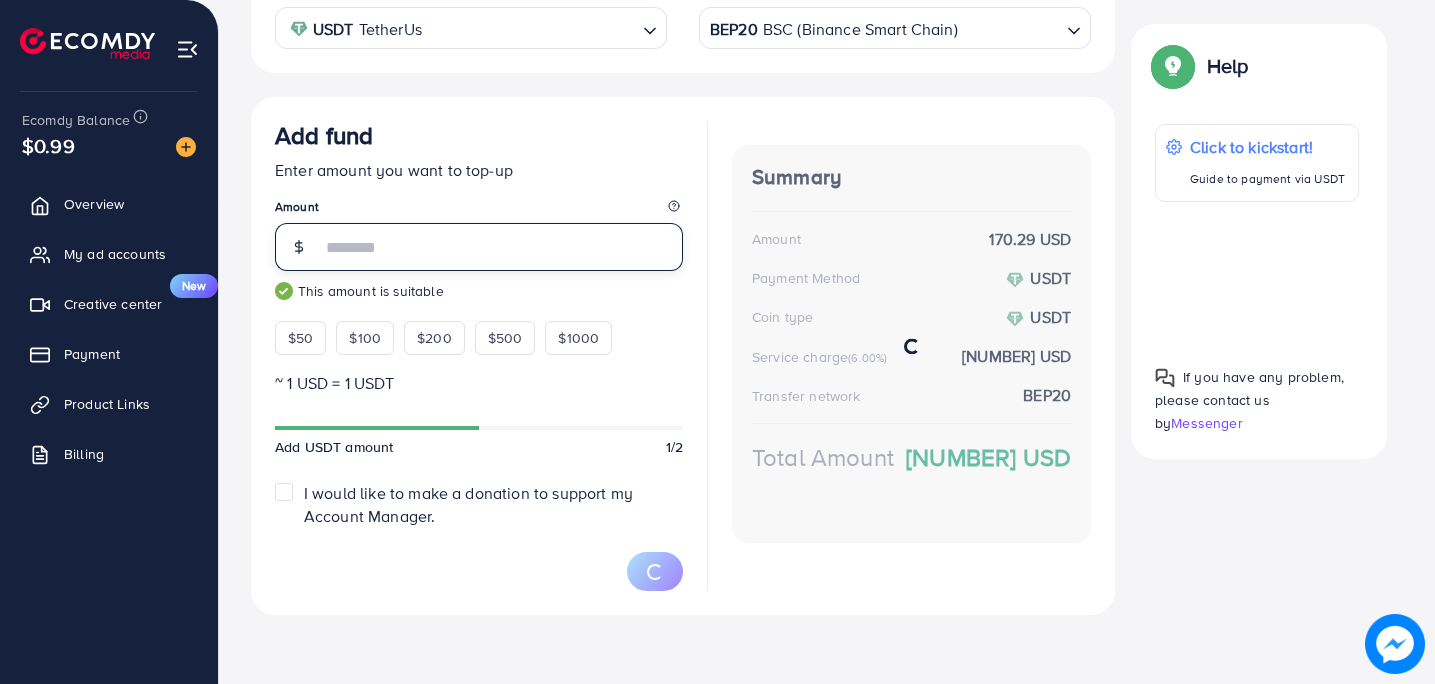 type on "***" 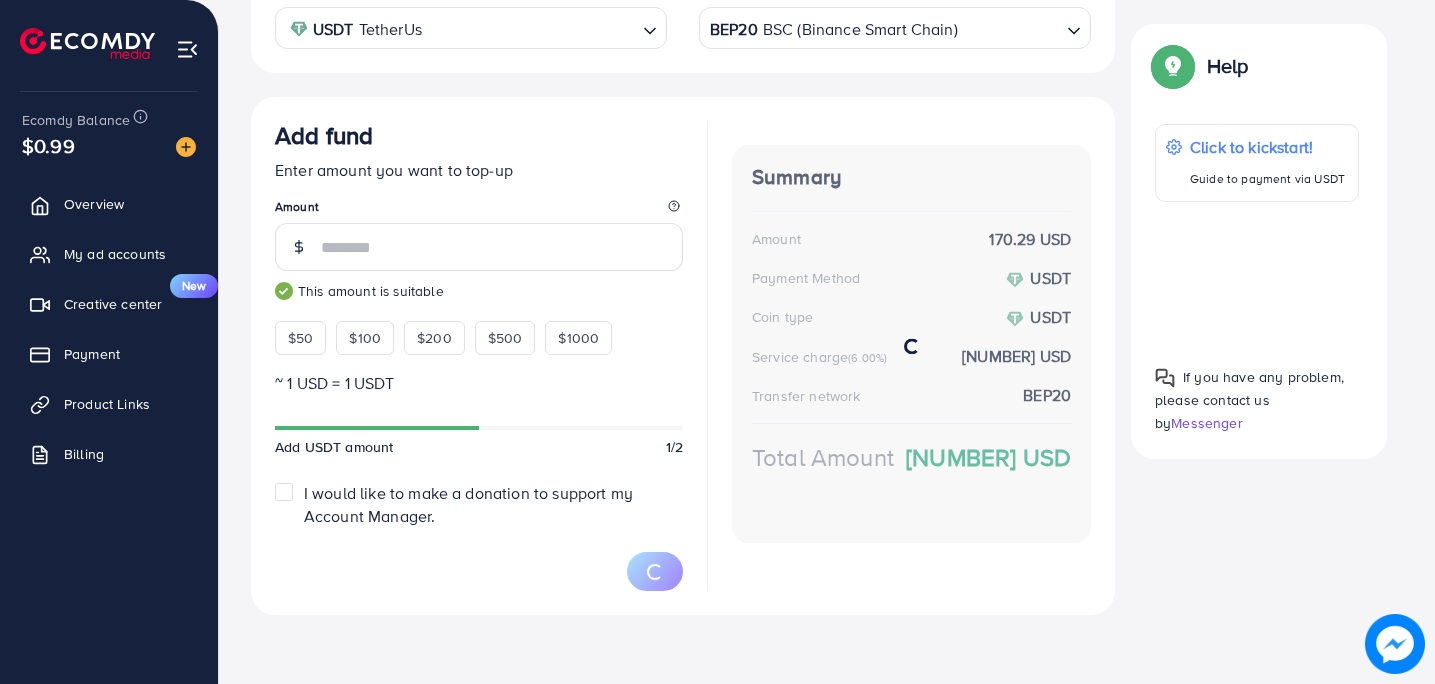 click on "Add fund  Enter amount you want to top-up Amount ***  This amount is suitable  $50 $100 $200 $500 $1000  ~ 1 USD = 1 USDT   Add USDT amount  1/2 I would like to make a donation to support my Account Manager. 5% 10% 15% 20%  Summary   Amount   170.29 USD   Payment Method  USDT  Coin type  USDT  Service charge   (6.00%)  10.13 USD  Transfer network  BEP20  Total Amount   180.49 USD" at bounding box center (683, 356) 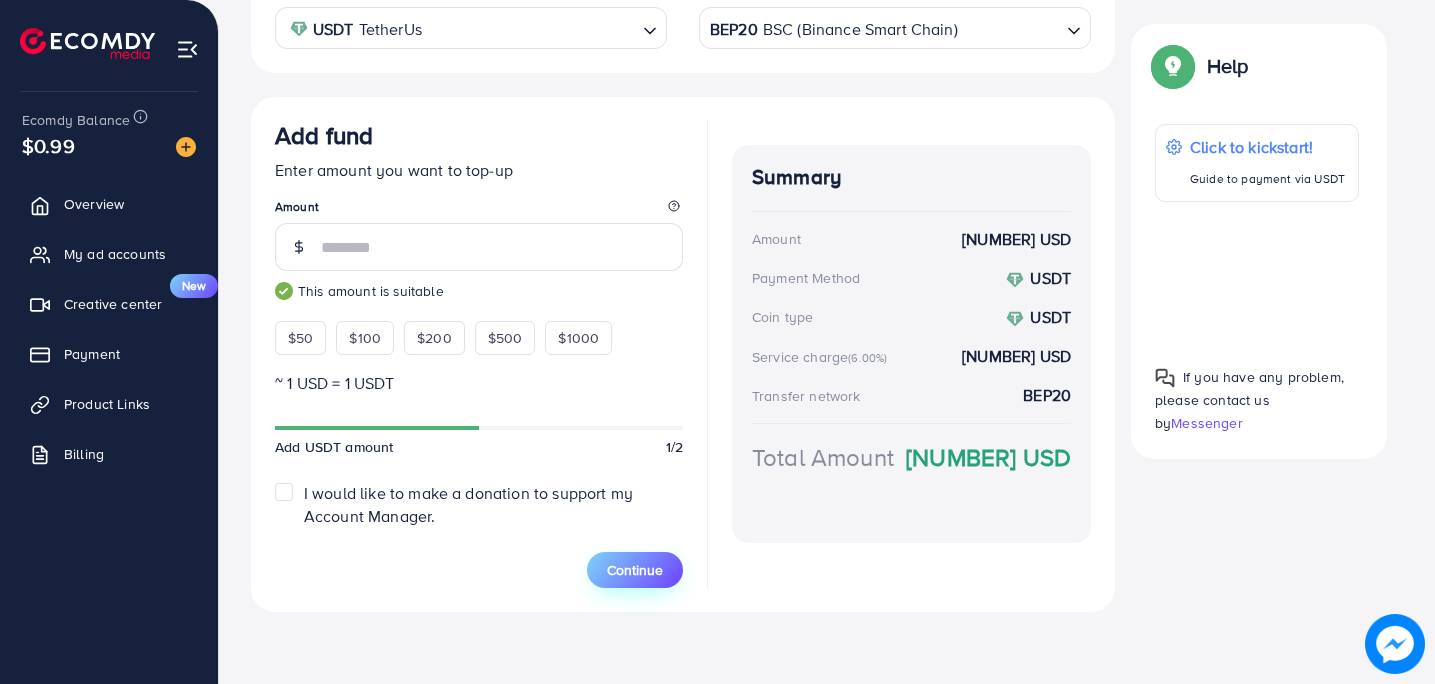 click on "Continue" at bounding box center (635, 570) 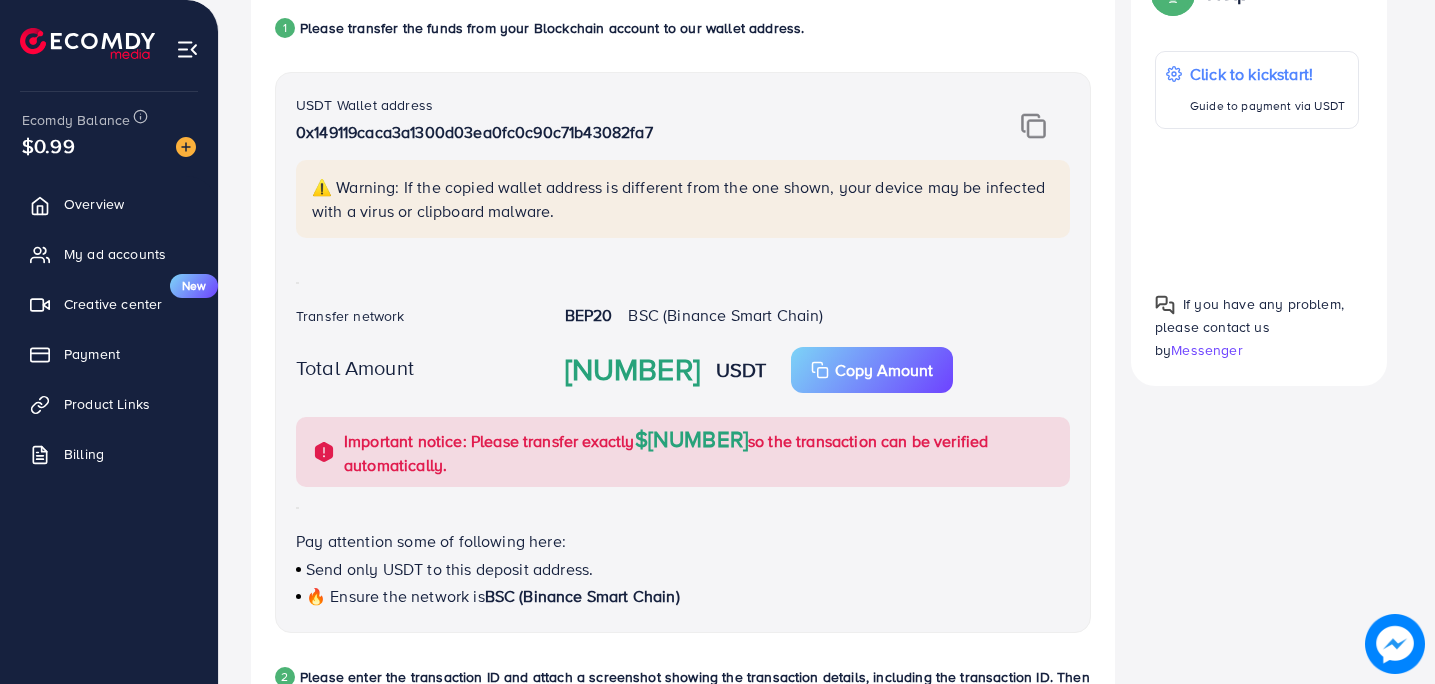 click on "⚠️ Warning: If the copied wallet address is different from the one shown, your device may be infected with a virus or clipboard malware." at bounding box center (685, 199) 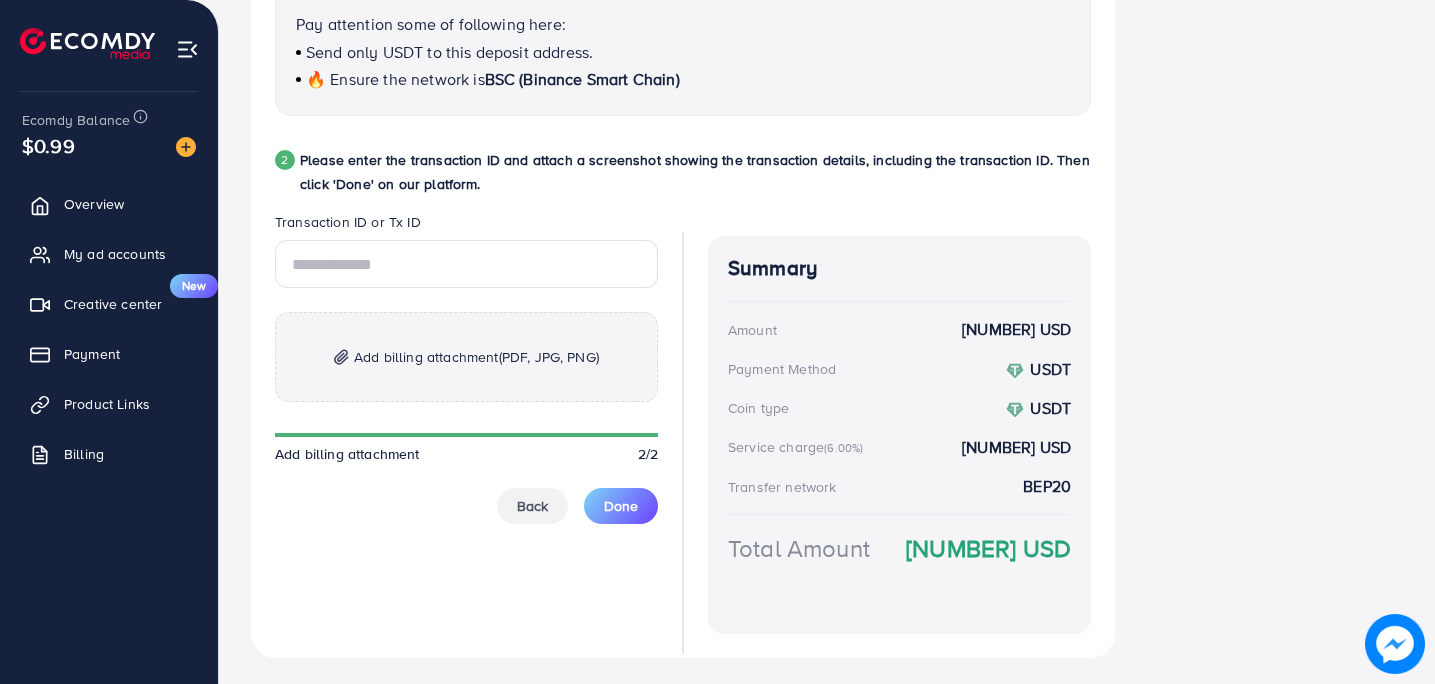 scroll, scrollTop: 949, scrollLeft: 0, axis: vertical 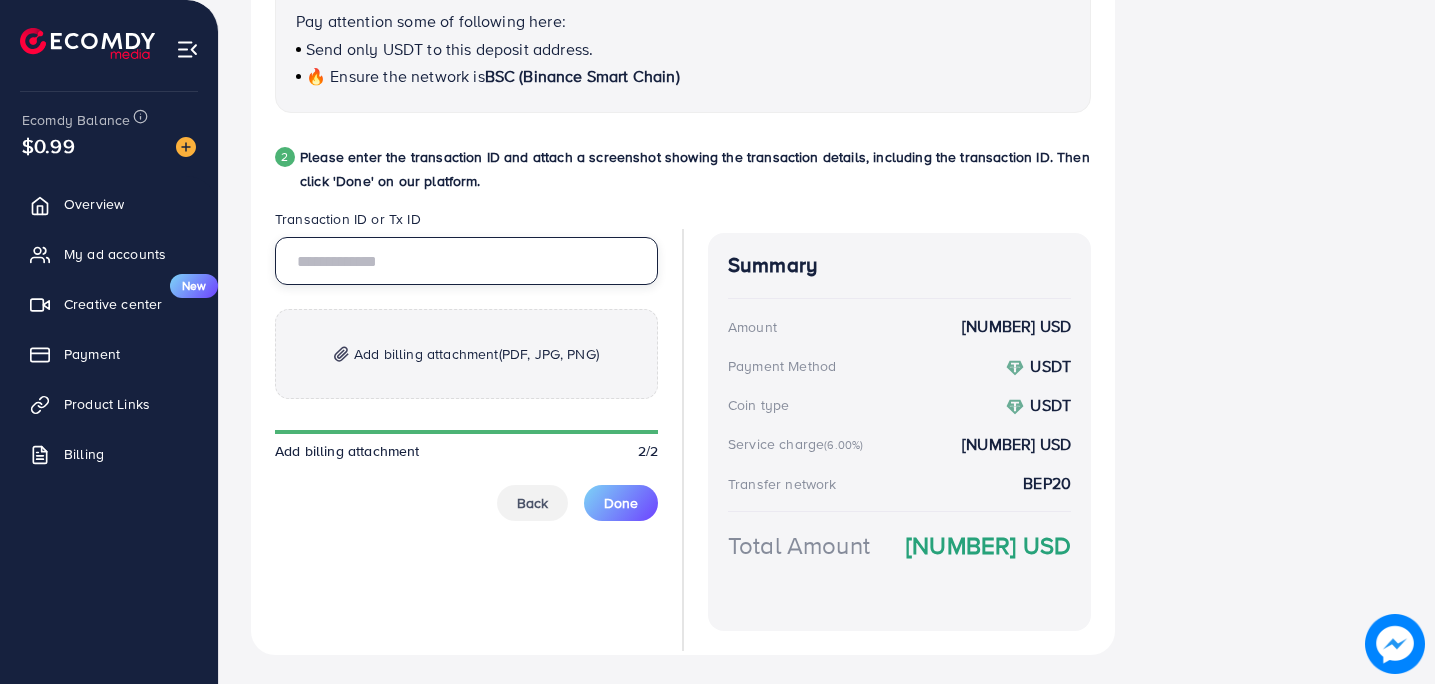 click at bounding box center (466, 261) 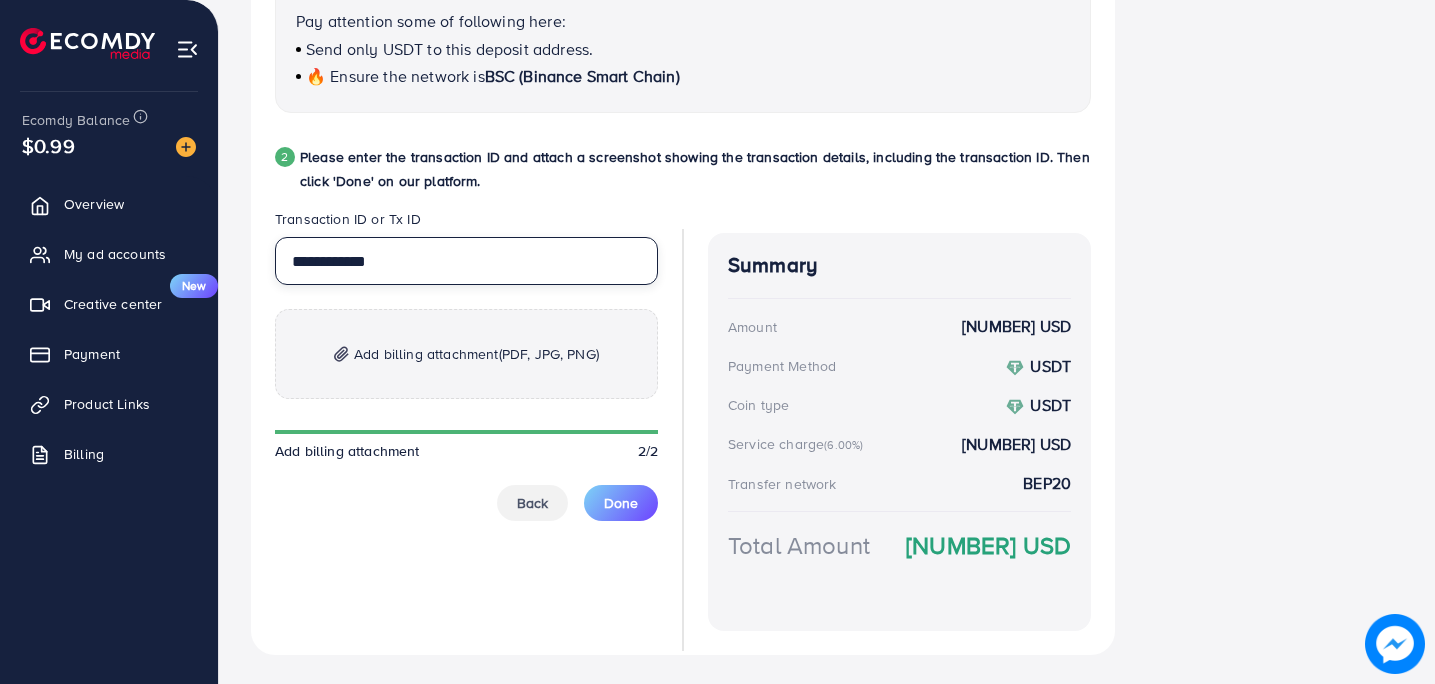 type on "**********" 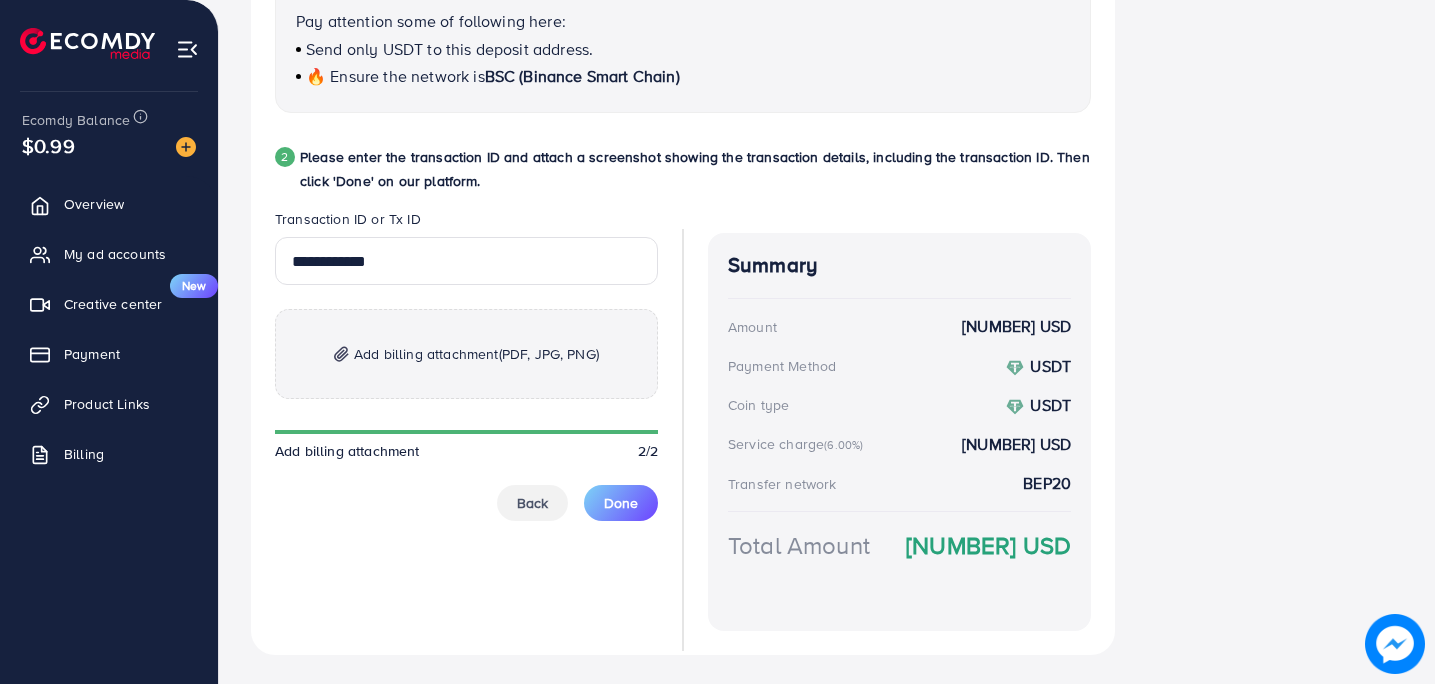 click on "Add billing attachment  (PDF, JPG, PNG)" at bounding box center (466, 354) 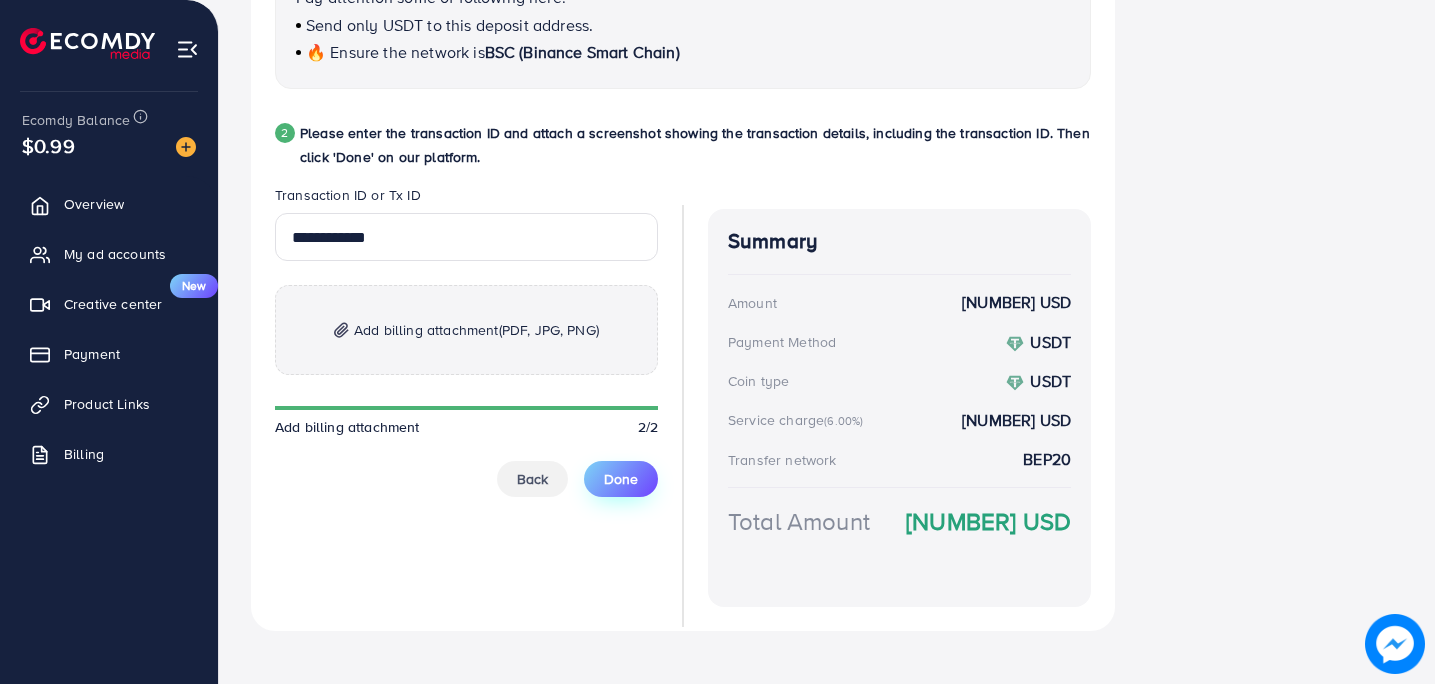 click on "Done" at bounding box center [621, 479] 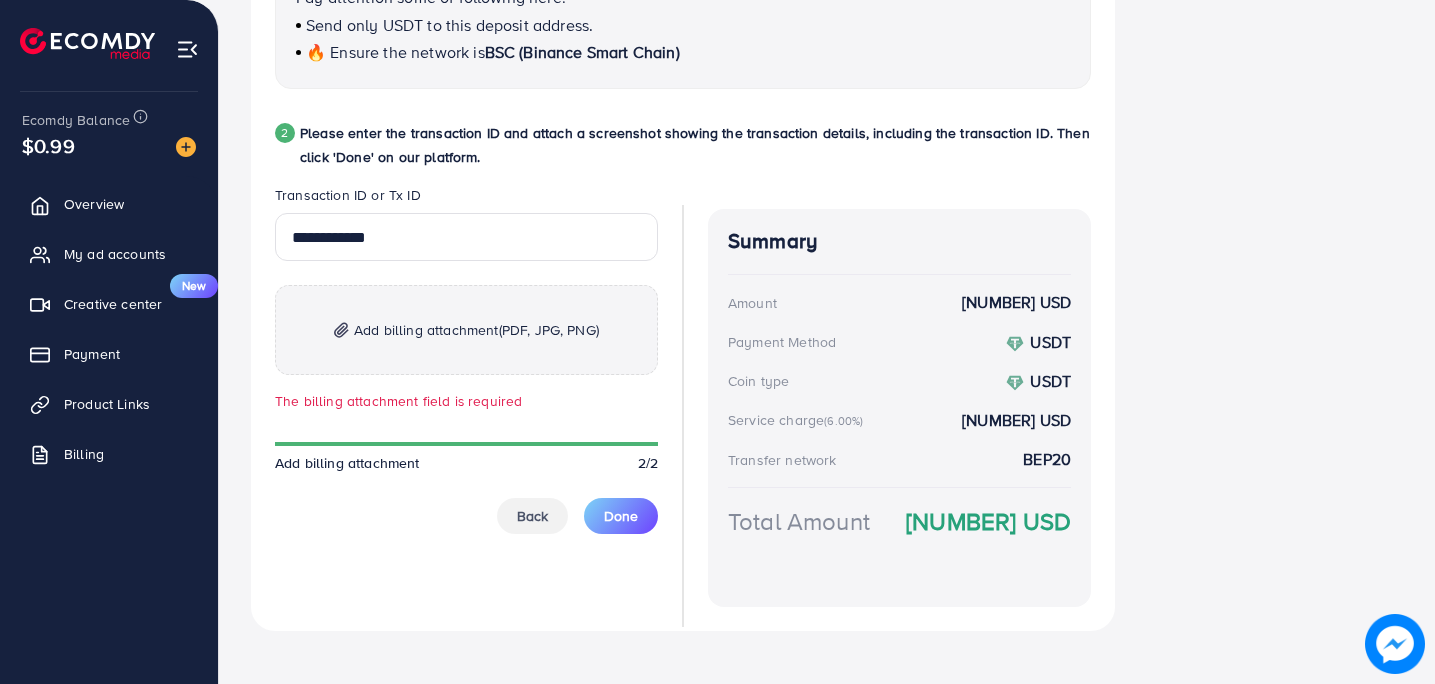 click on "(PDF, JPG, PNG)" at bounding box center [549, 330] 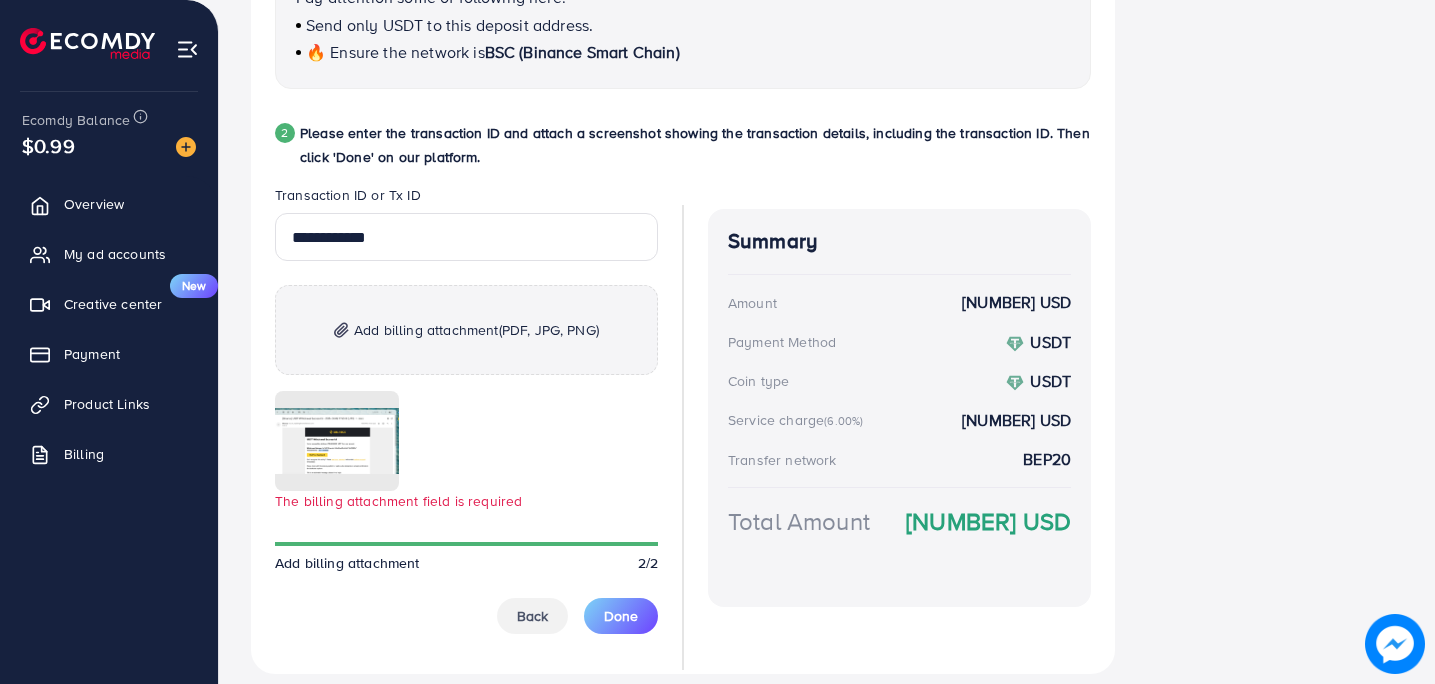 click at bounding box center (466, 441) 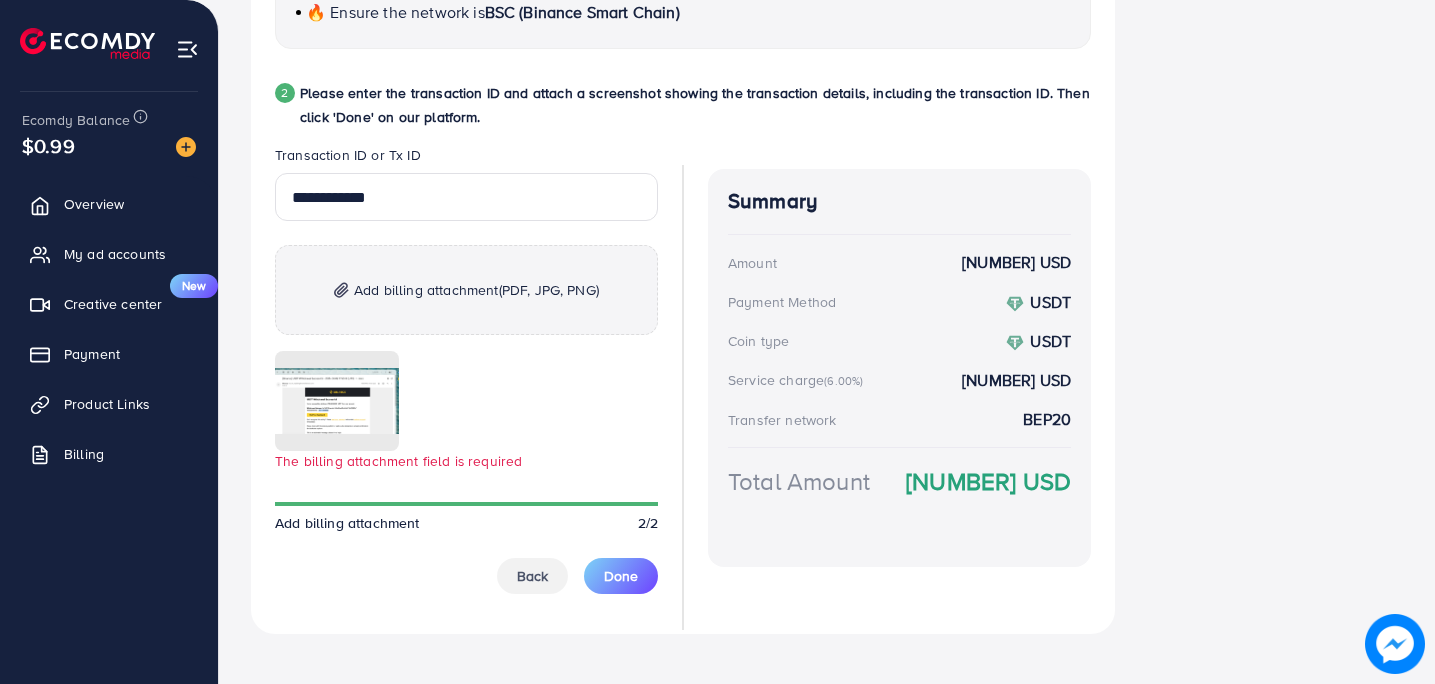 scroll, scrollTop: 1035, scrollLeft: 0, axis: vertical 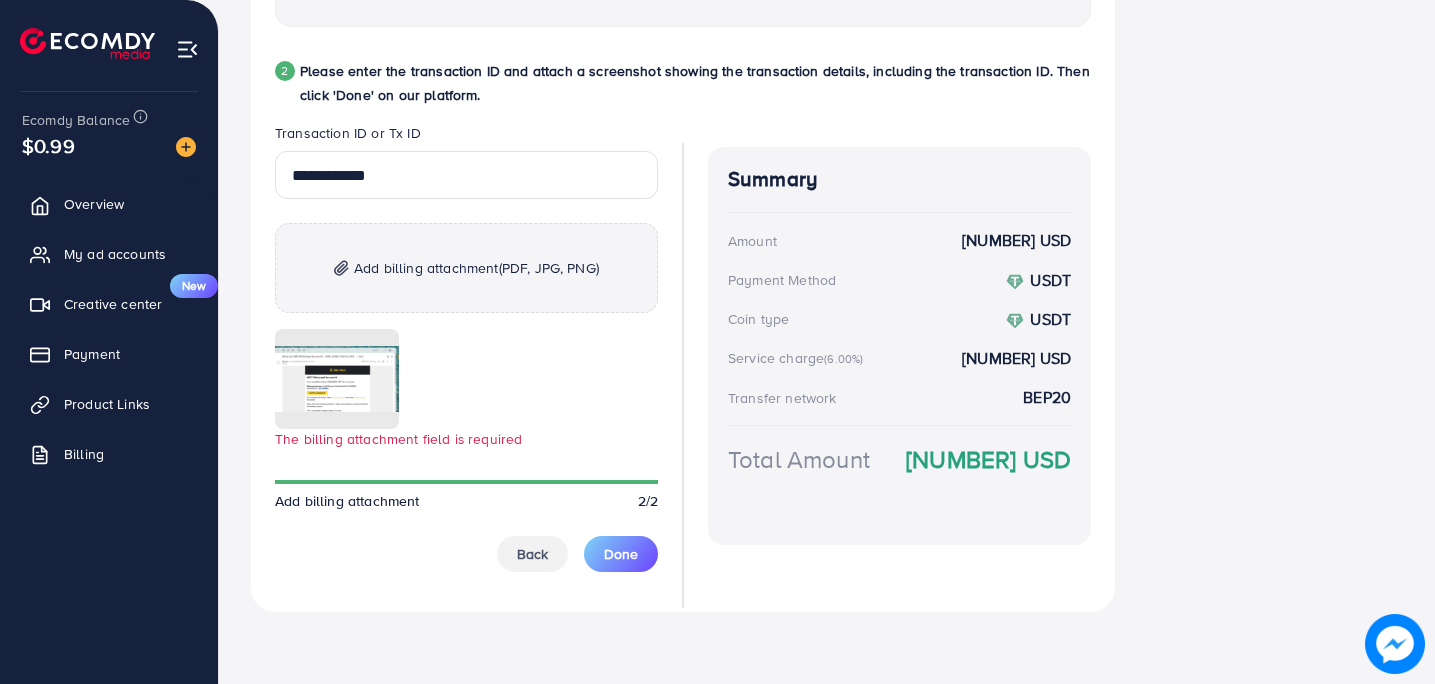 click at bounding box center (466, 379) 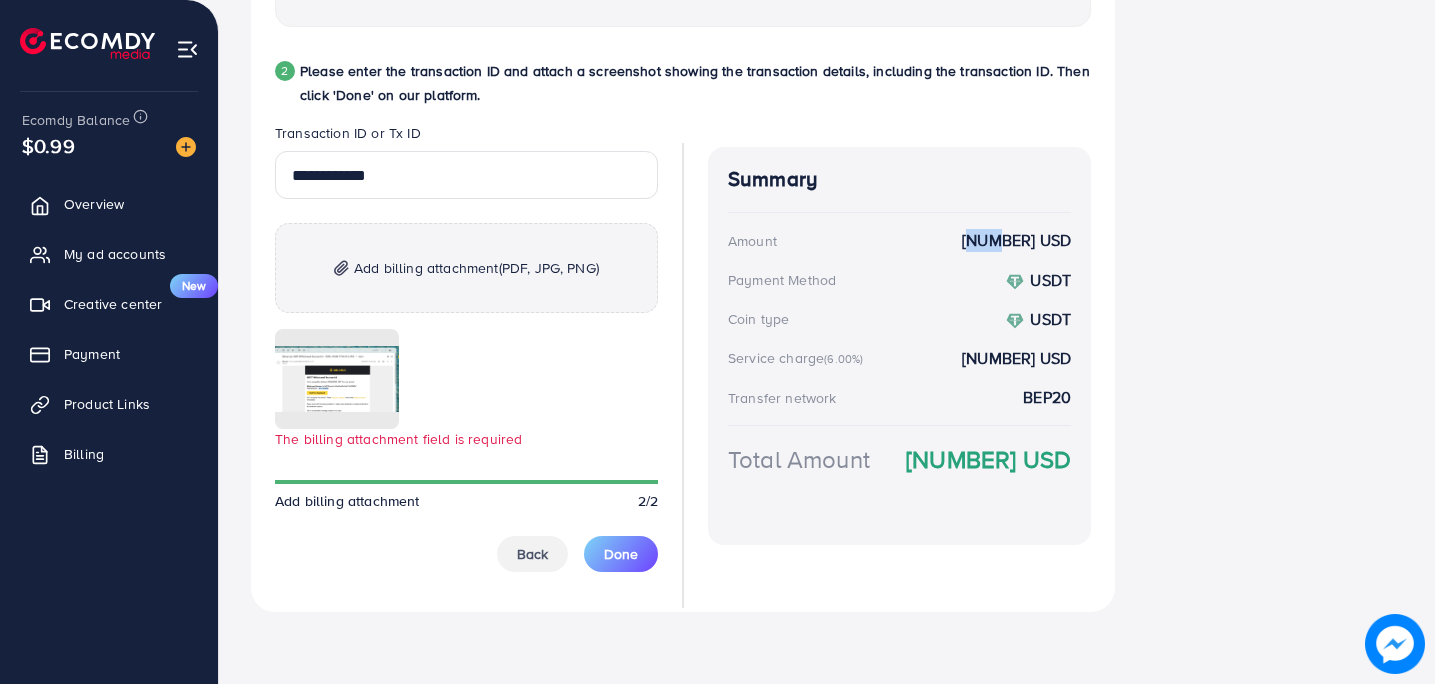 drag, startPoint x: 979, startPoint y: 242, endPoint x: 1001, endPoint y: 241, distance: 22.022715 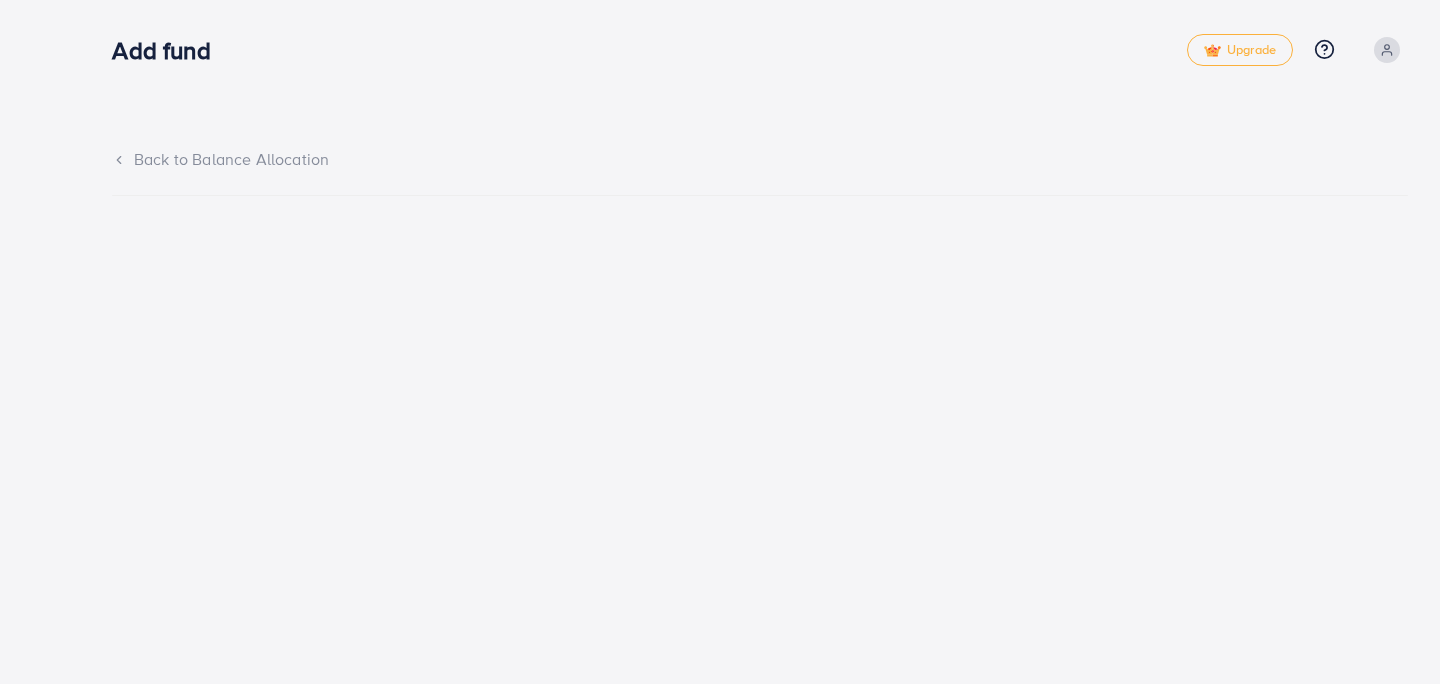 scroll, scrollTop: 0, scrollLeft: 0, axis: both 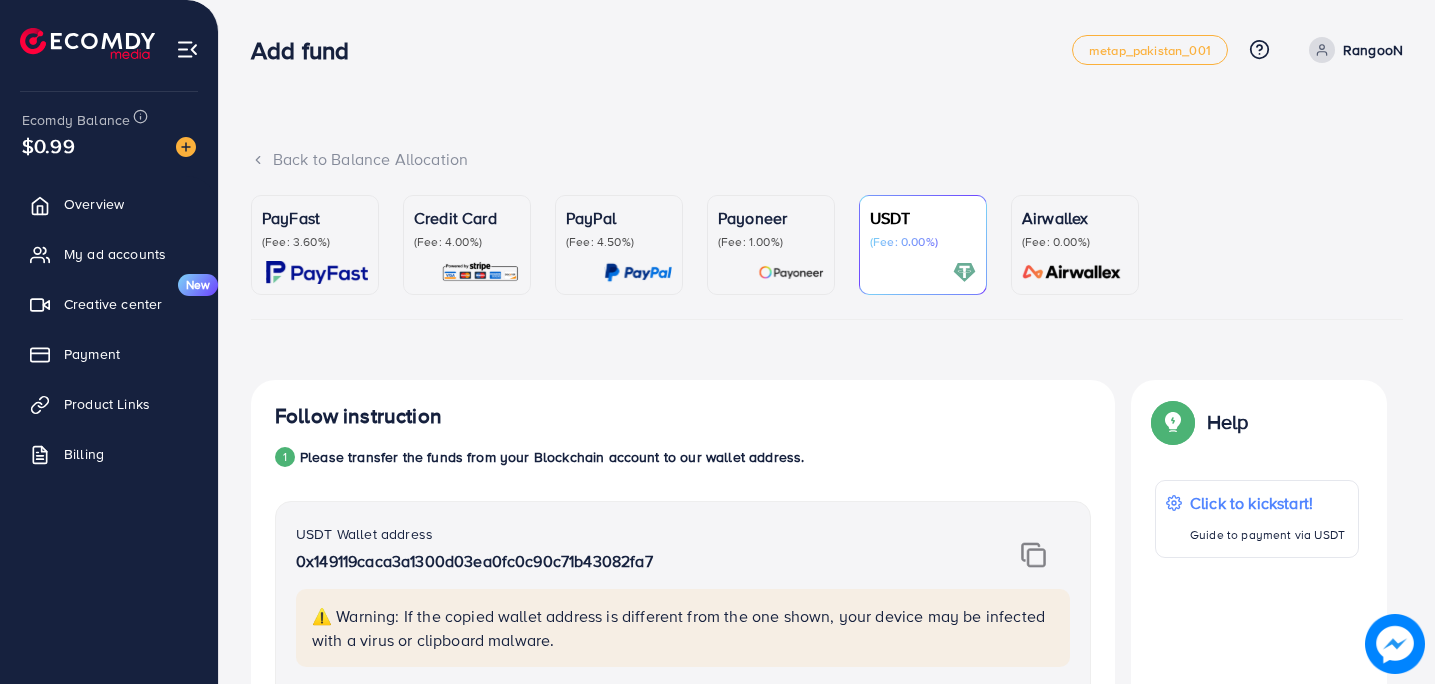 click on "Back to Balance Allocation   PayFast   (Fee: 3.60%)   Credit Card   (Fee: 4.00%)   PayPal   (Fee: 4.50%)   Payoneer   (Fee: 1.00%)   USDT   (Fee: 0.00%)   Airwallex   (Fee: 0.00%)   Currency Code:   Merchant ID:   Merchant Name:   Token:   Success URL:   Failure URL:   Checkout URL:   Customer Email:   Customer Mobile:   Transaction Amount:   Basket ID:   Transaction Date:  Add fund Enter amount you want to top-up Amount $50 $100 $200 $500 $1000 Support your AM with a donation 5% 10% 15% 20%  Pay now   Summary   Amount   --   Payment Method   --   Service charge   (6.00%)   --   Tip   --   Subtotal   --   Converted subtotal   --   PayFast fee   (3.60%)   --   Total Amount   --   Help   Help   Click to kickstart!   Guide to payment via USDT   If you have any problem, please contact us by   Messenger   If you have any problem, please contact us by   Messenger   Top-up Success!   Thanks you for your purchase. Please check your balance again.   Summary   Client   RangooN   Amount   0 USD   Payment Method     $50" at bounding box center (827, 838) 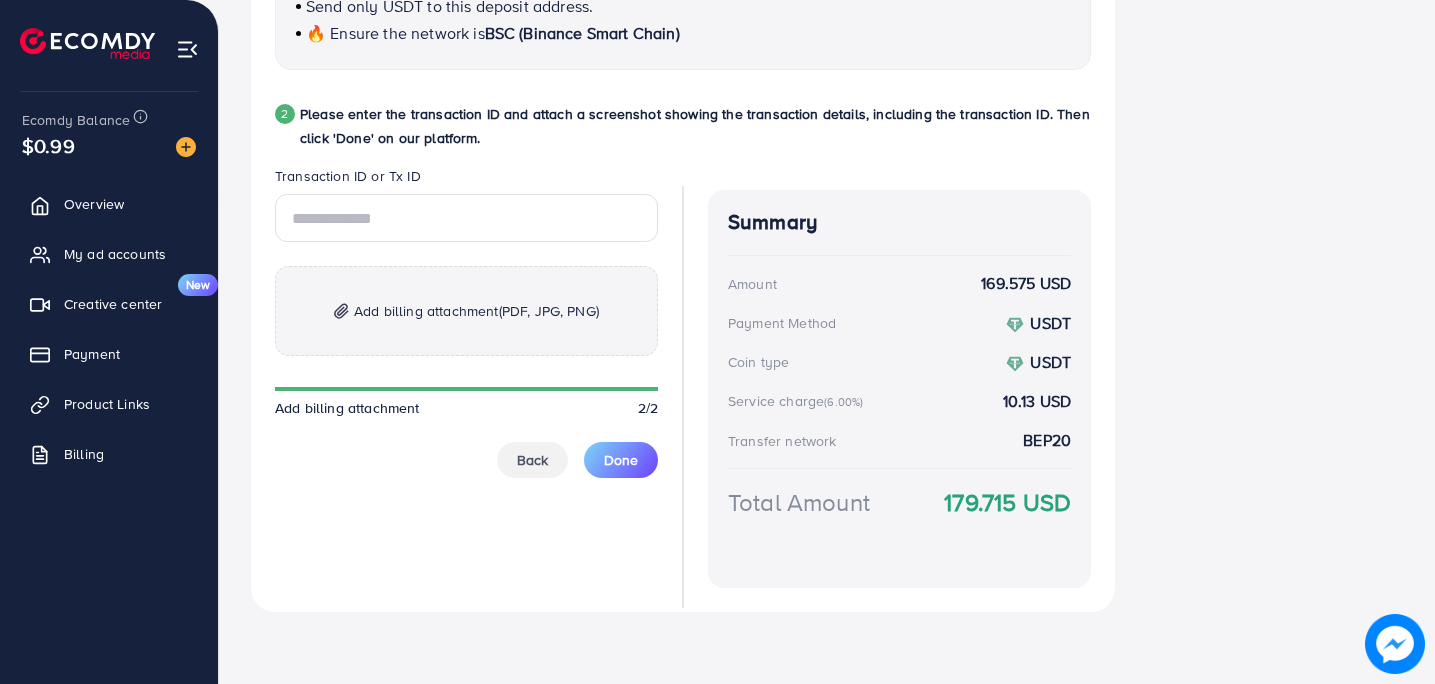 scroll, scrollTop: 993, scrollLeft: 0, axis: vertical 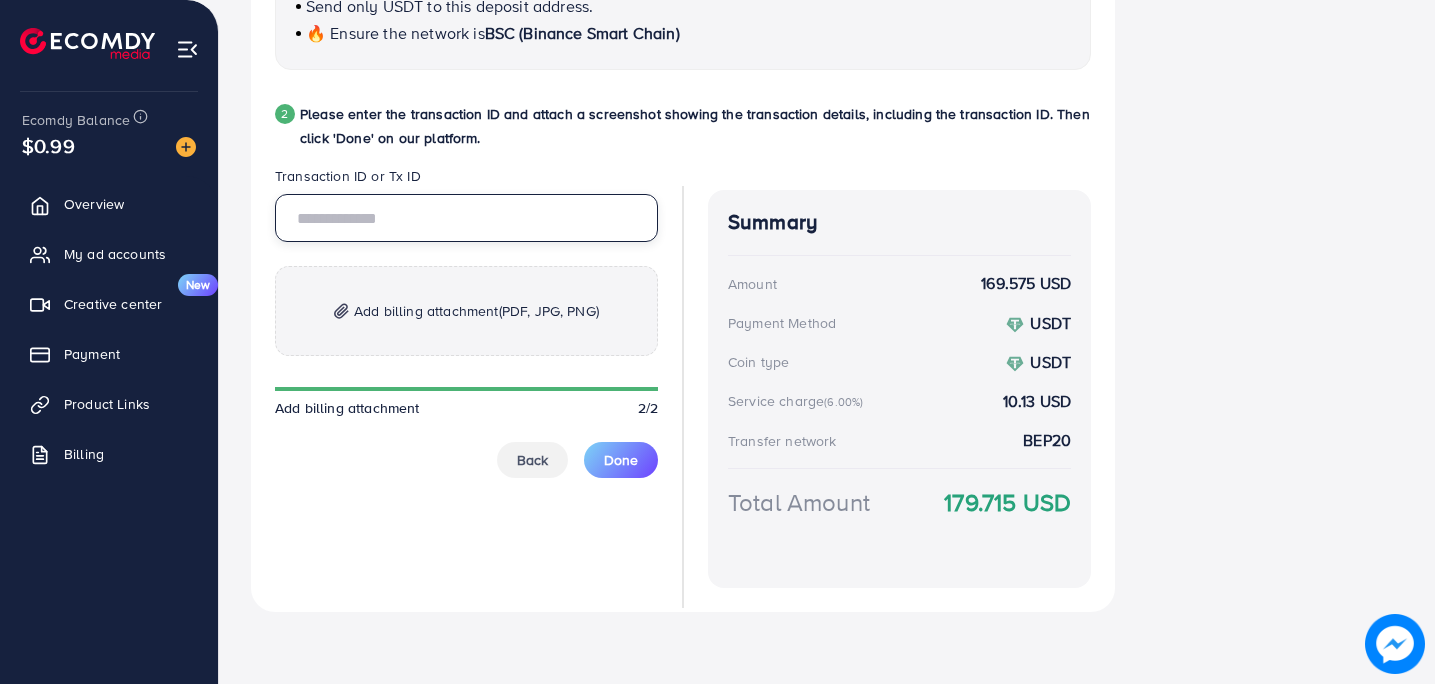 click at bounding box center [466, 218] 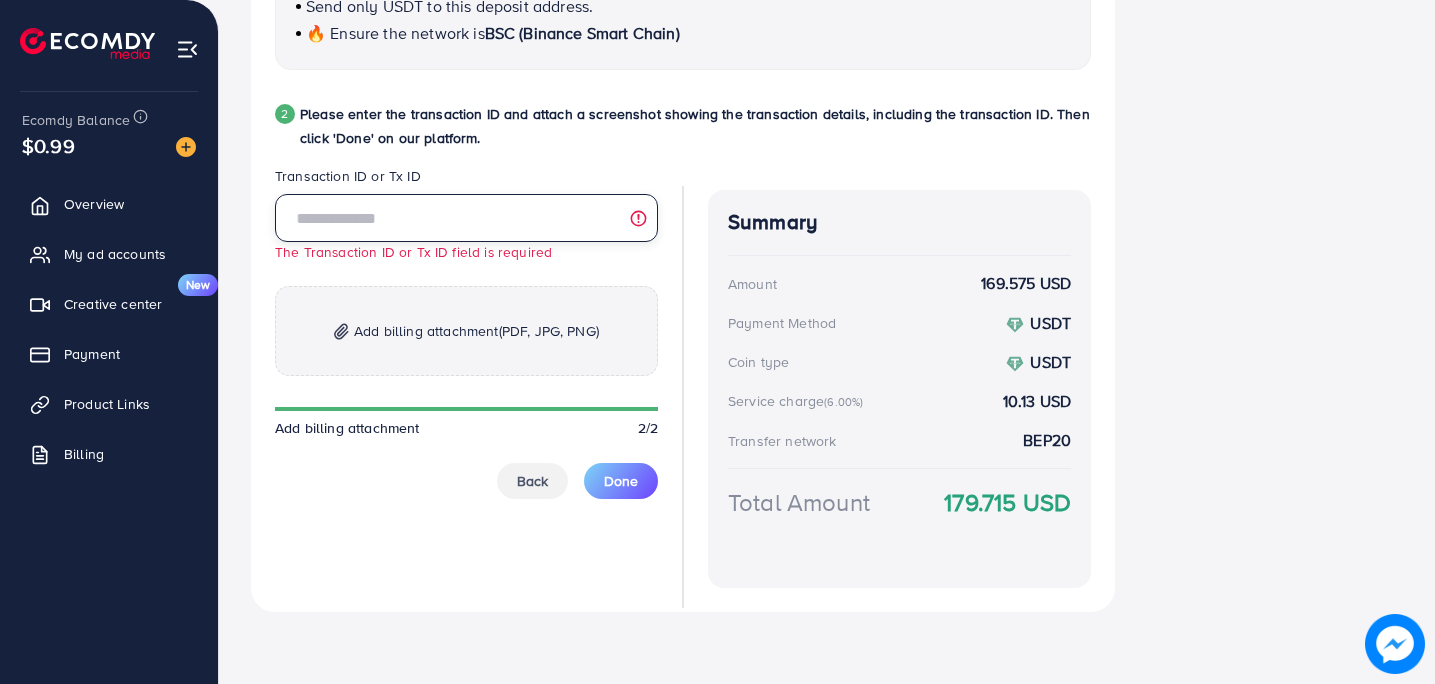 paste on "**********" 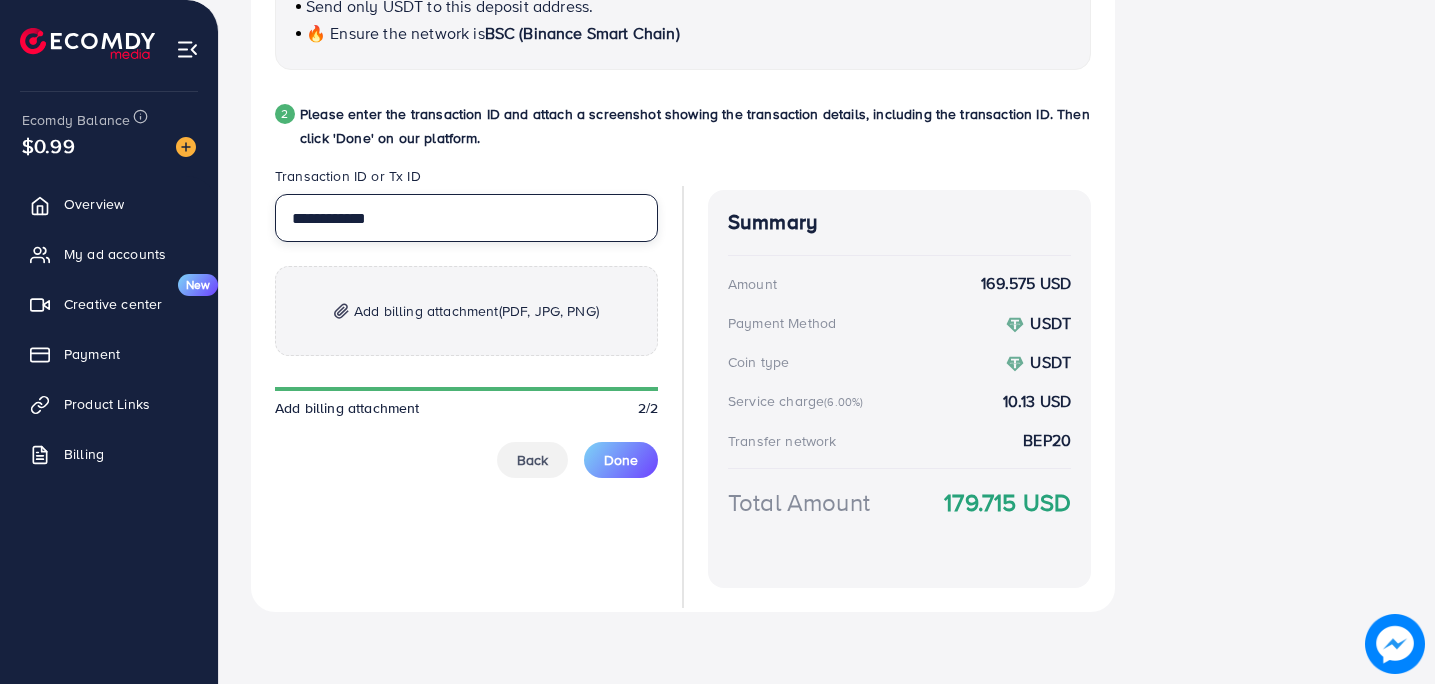 type on "**********" 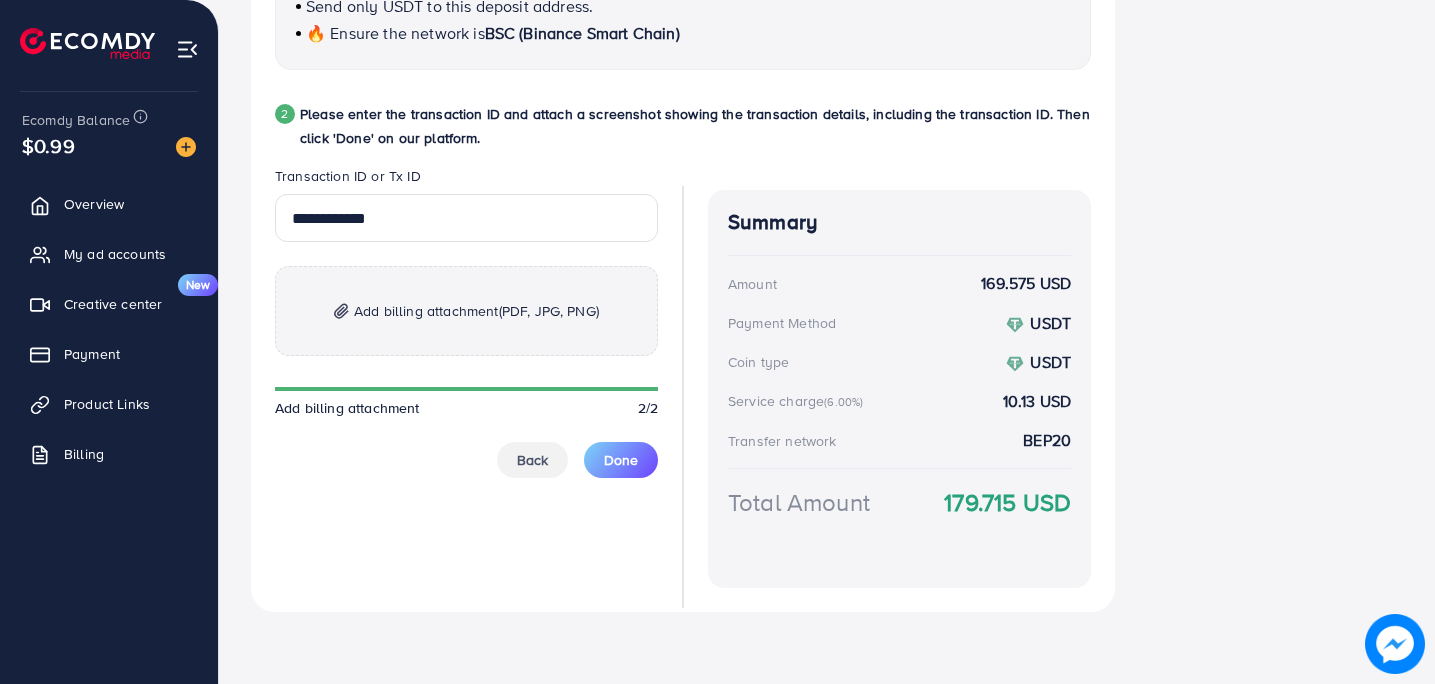 click on "Add billing attachment  (PDF, JPG, PNG)" at bounding box center (476, 311) 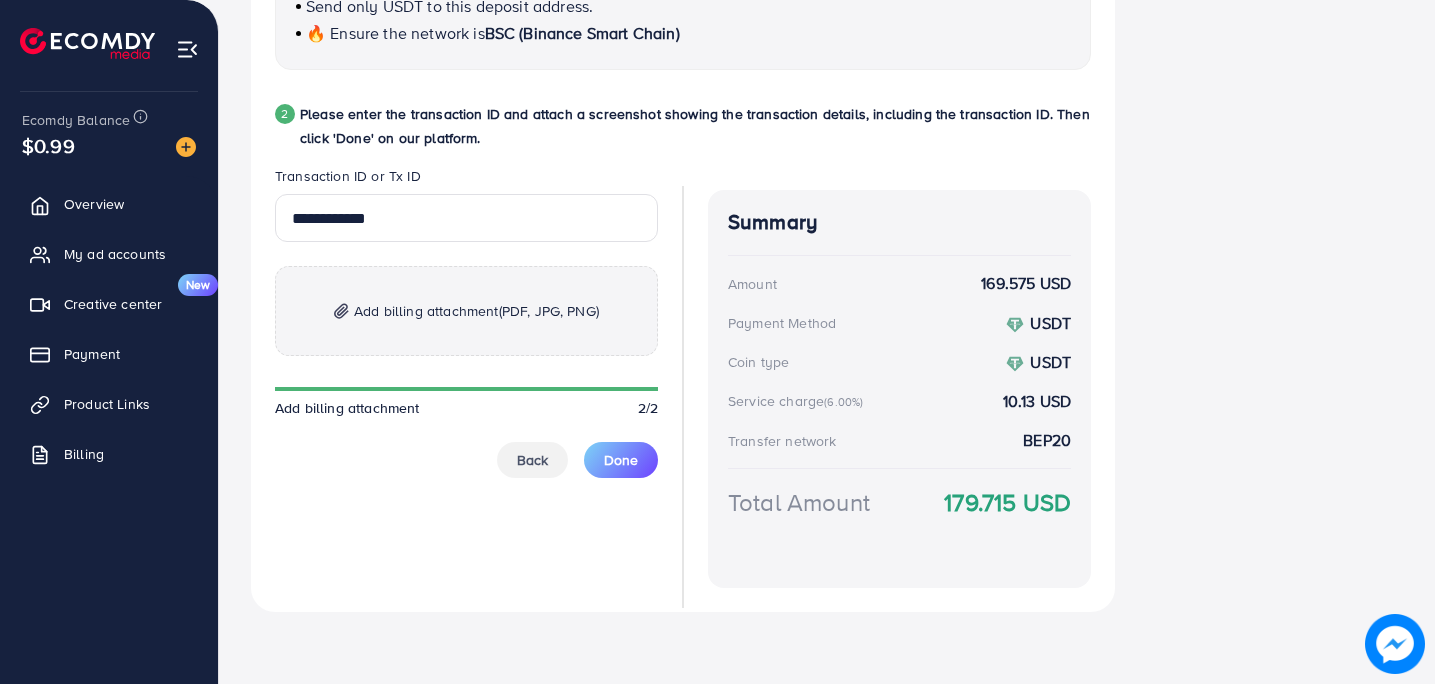 click on "Help   Help   Click to kickstart!   Guide to payment via USDT   If you have any problem, please contact us by   Messenger" at bounding box center [1259, 0] 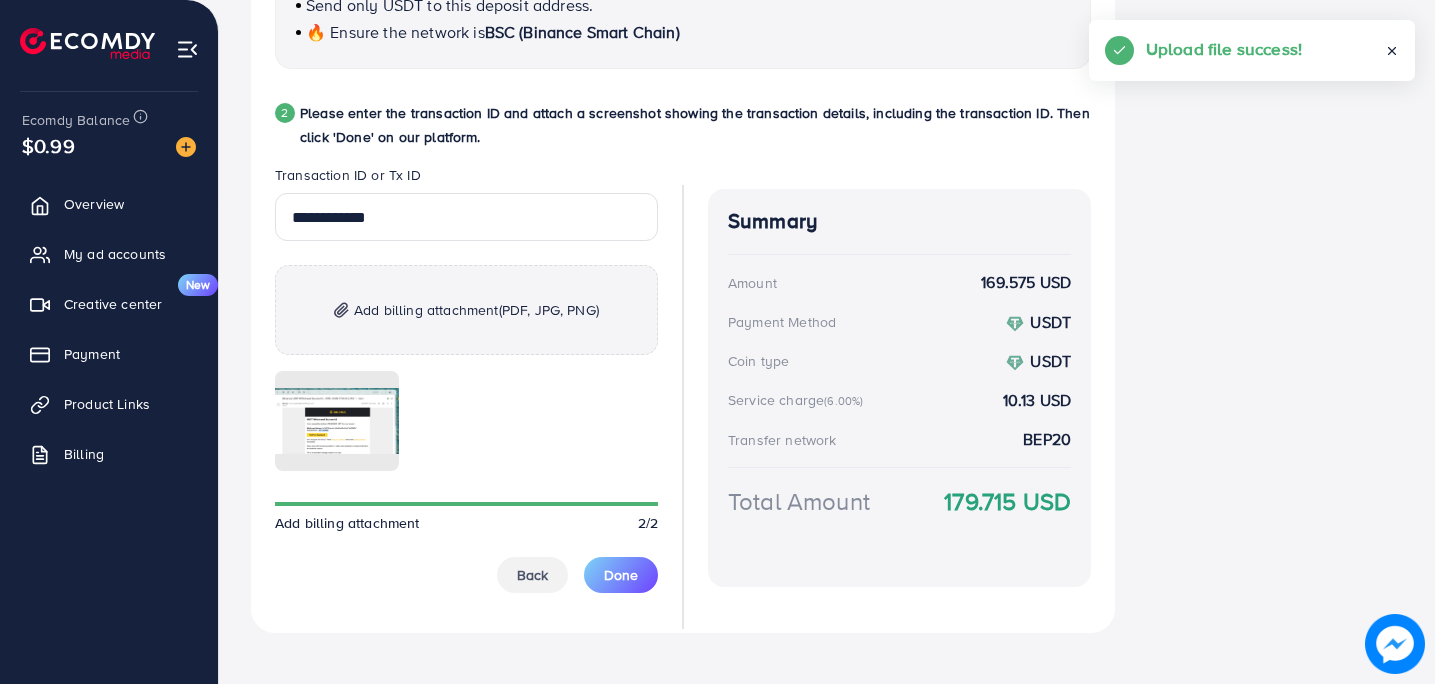 click at bounding box center [466, 421] 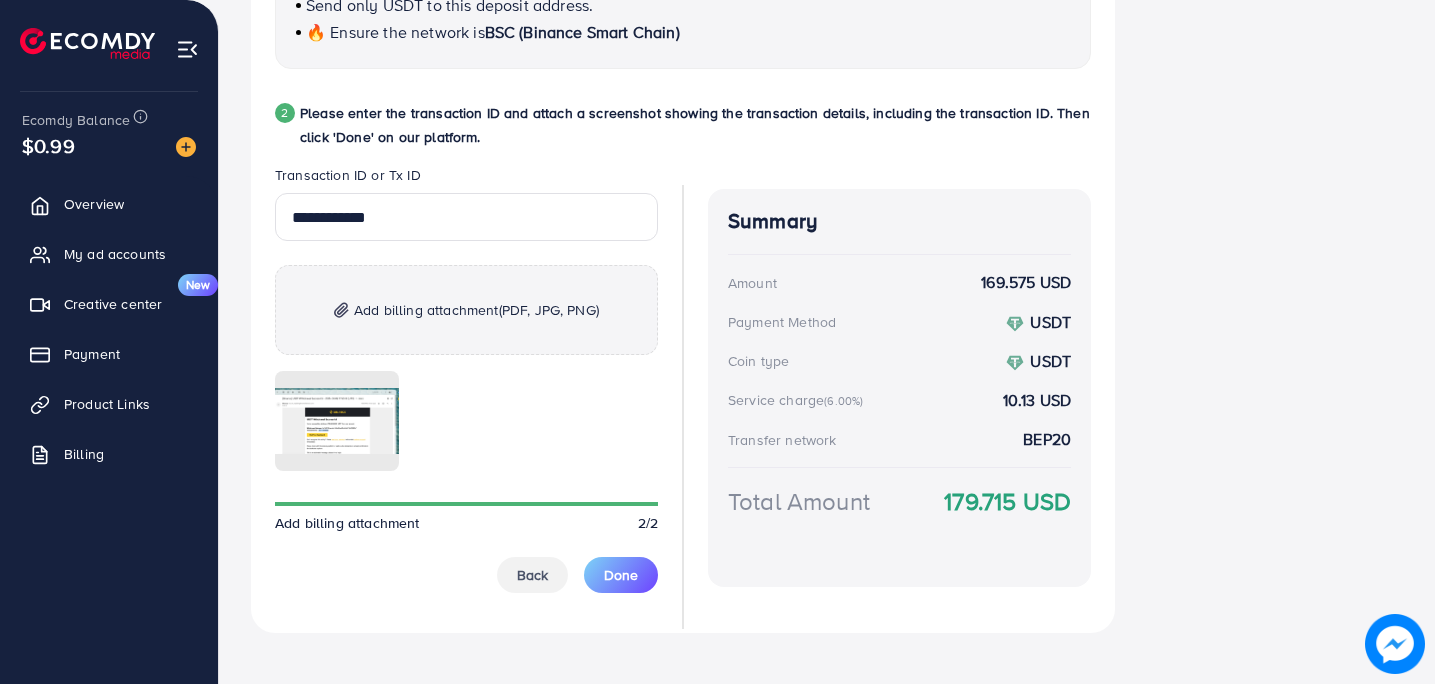 click on "Help   Help   Click to kickstart!   Guide to payment via USDT   If you have any problem, please contact us by   Messenger" at bounding box center (1259, 10) 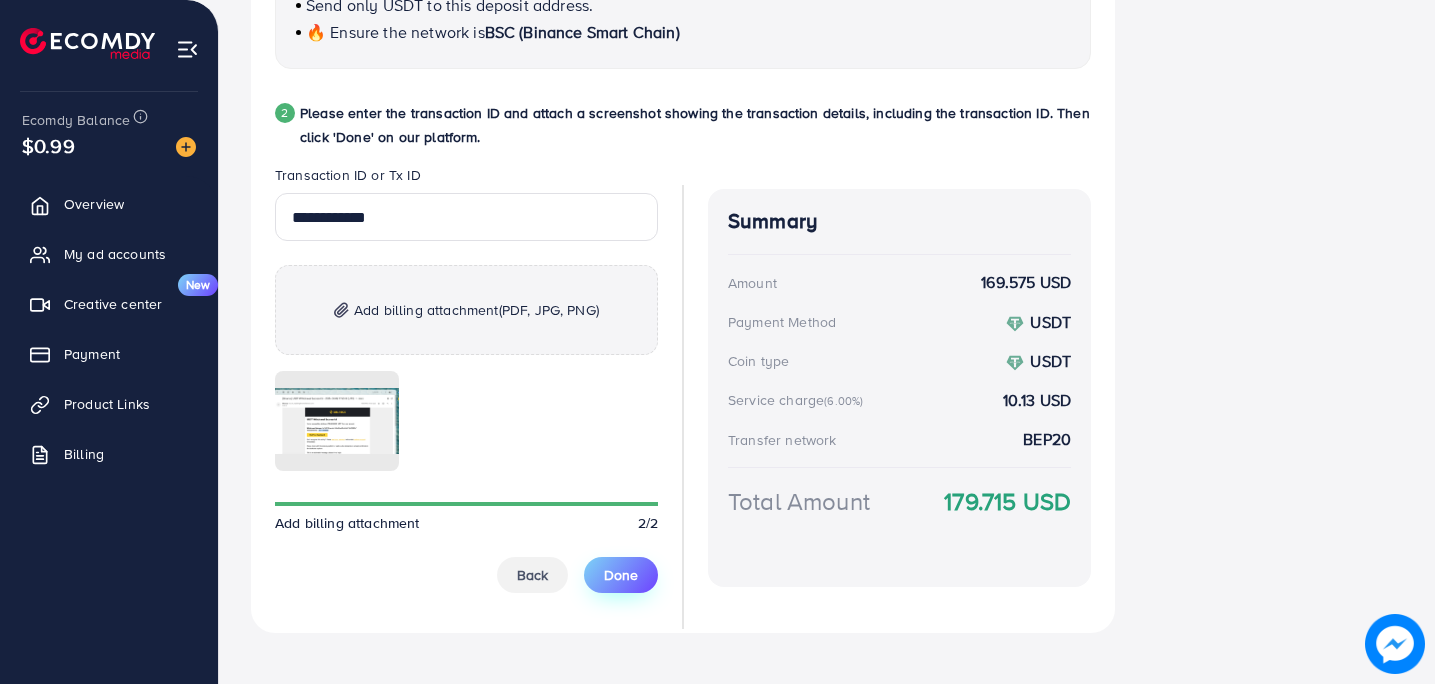 click on "Done" at bounding box center (621, 575) 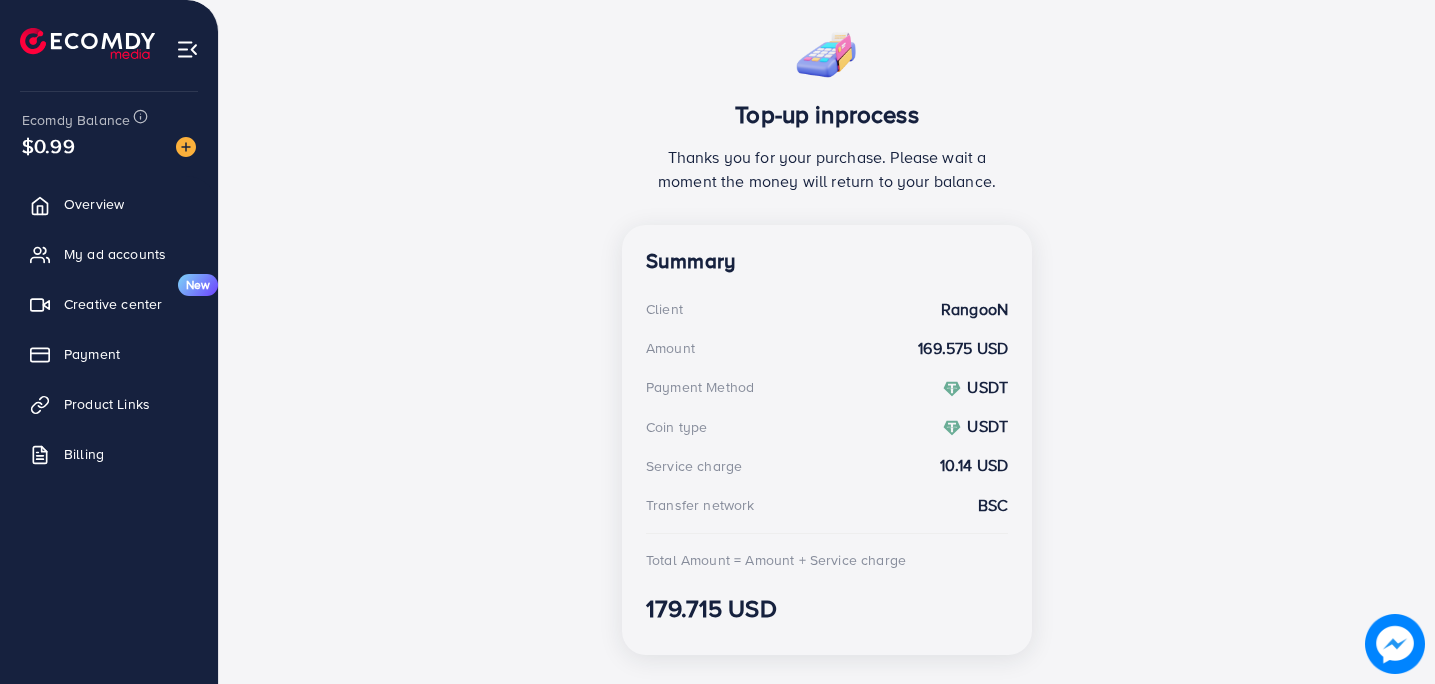 scroll, scrollTop: 402, scrollLeft: 0, axis: vertical 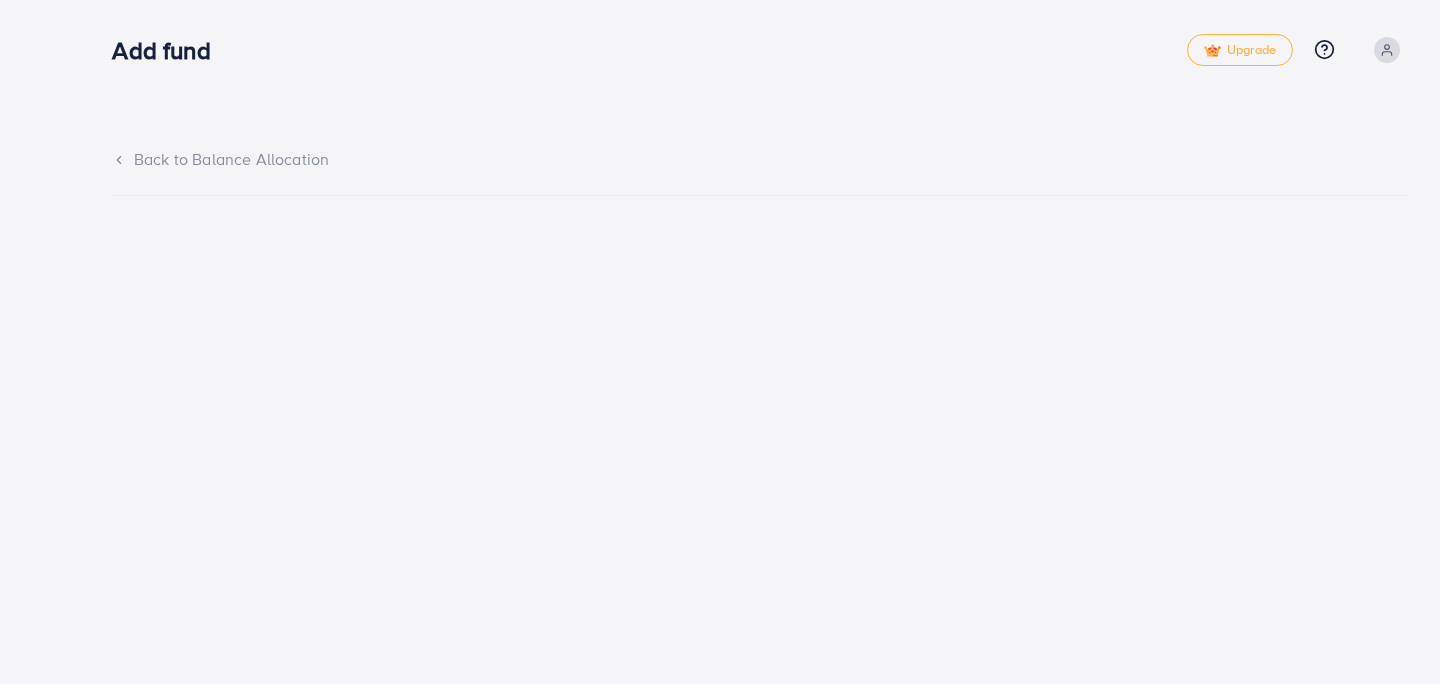 click on "Add fund" at bounding box center [649, 50] 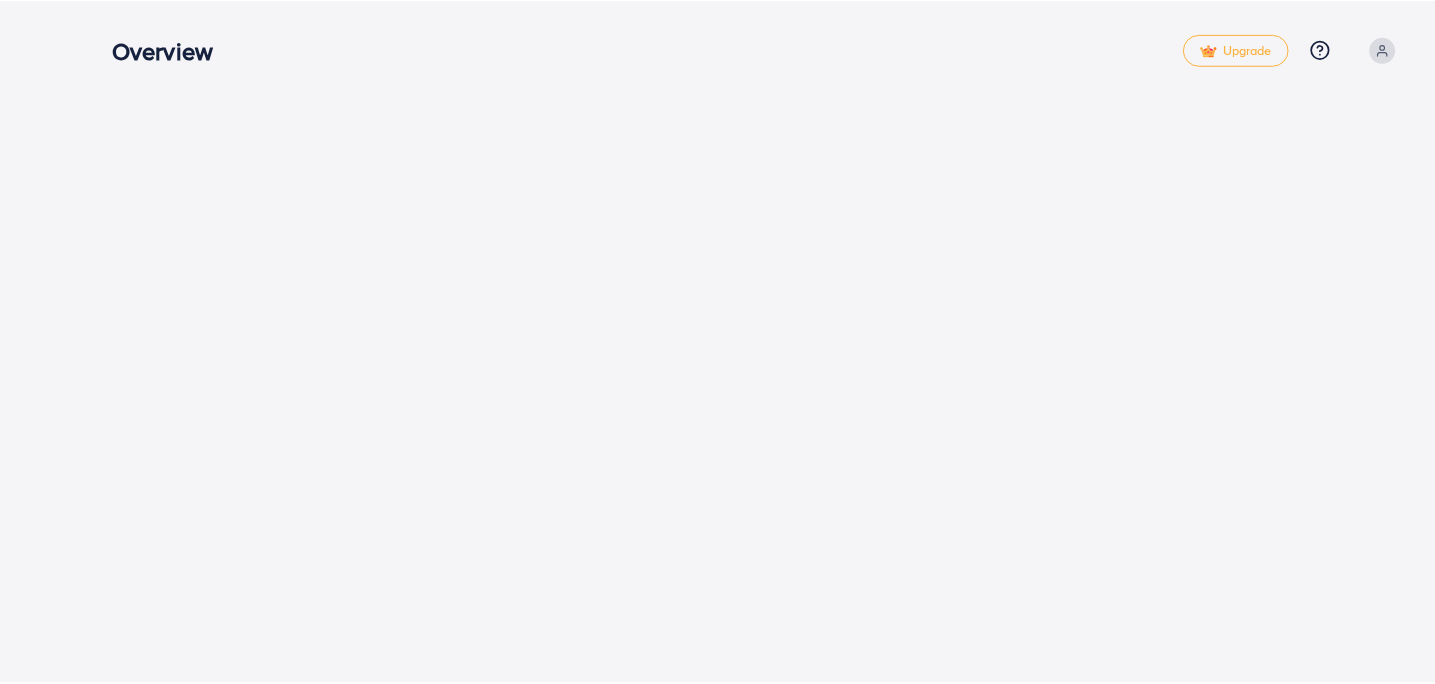 scroll, scrollTop: 0, scrollLeft: 0, axis: both 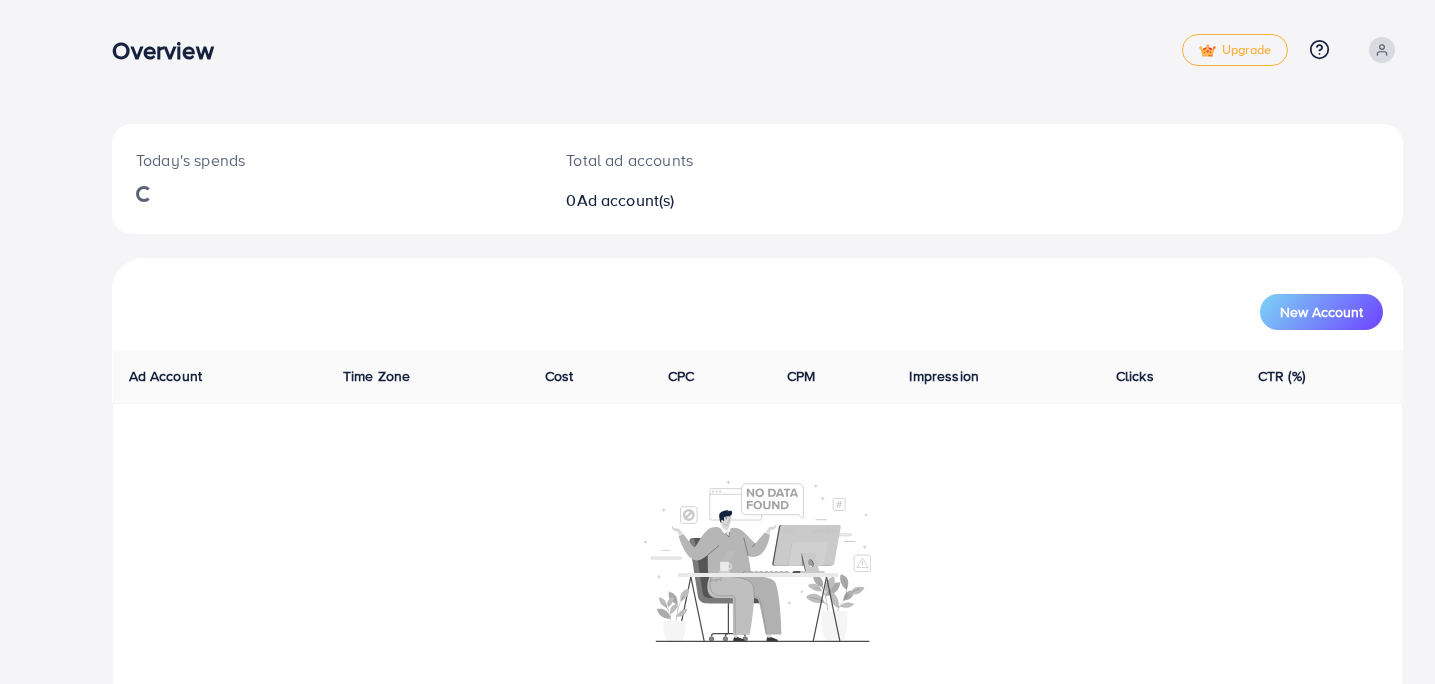 click on "Overview   Upgrade  Help Center Contact Support Plans and Pricing Term and policy About Us    Profile Log out" at bounding box center [757, 50] 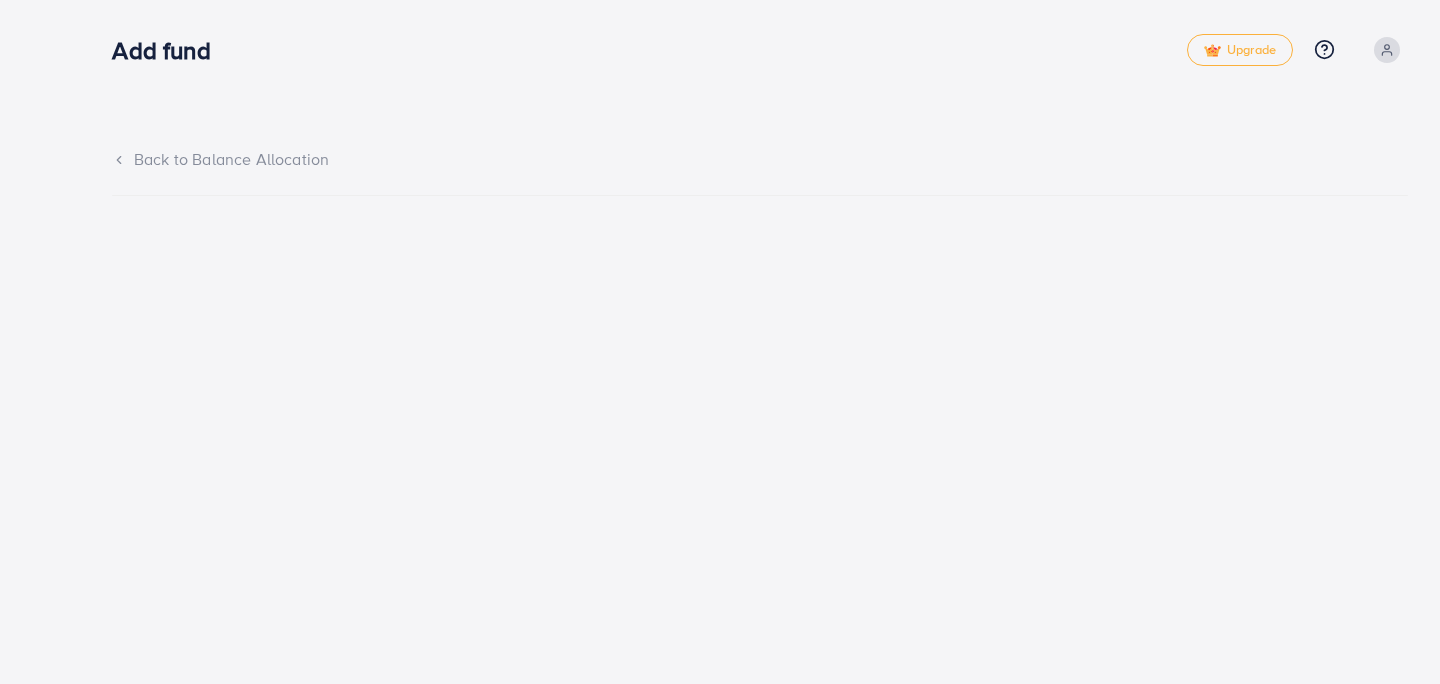 scroll, scrollTop: 0, scrollLeft: 0, axis: both 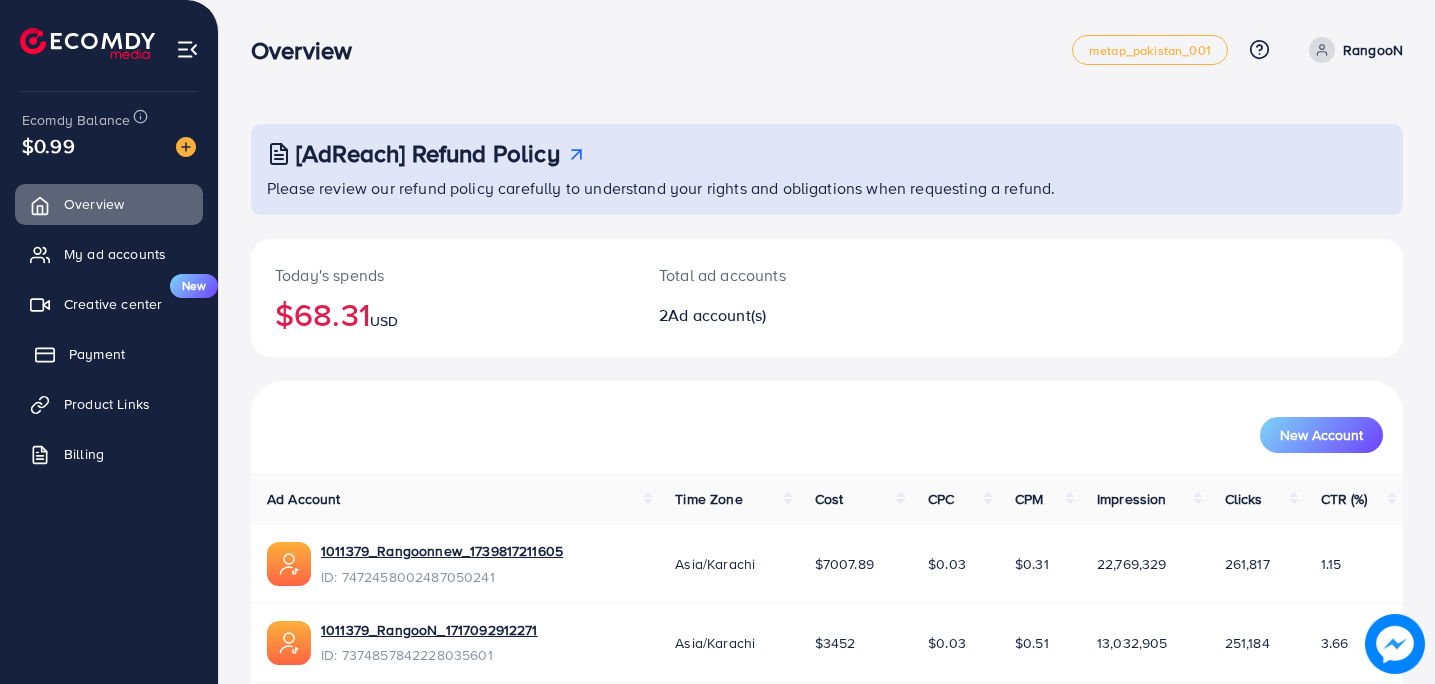 click on "Payment" at bounding box center [97, 354] 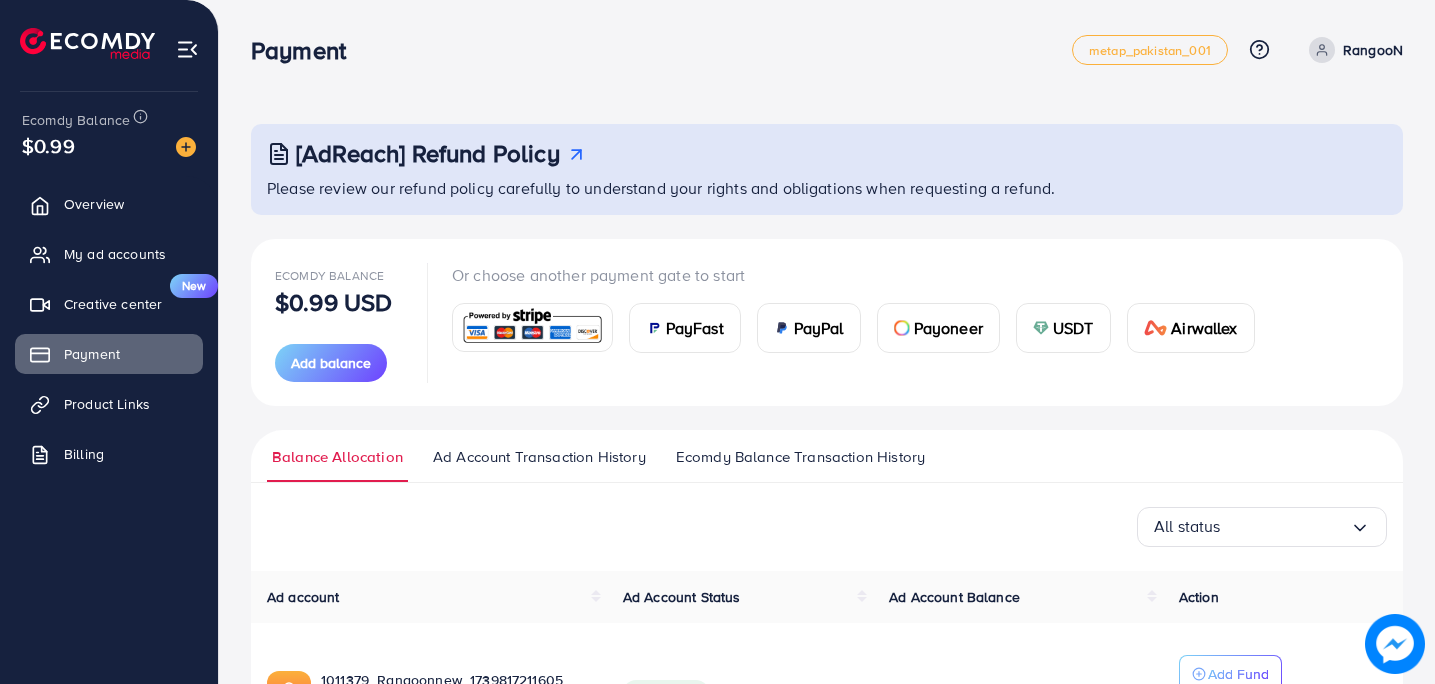 click on "Payment   metap_pakistan_001  Help Center Contact Support Plans and Pricing Term and policy About Us  RangooN  Profile Log out" at bounding box center [827, 49] 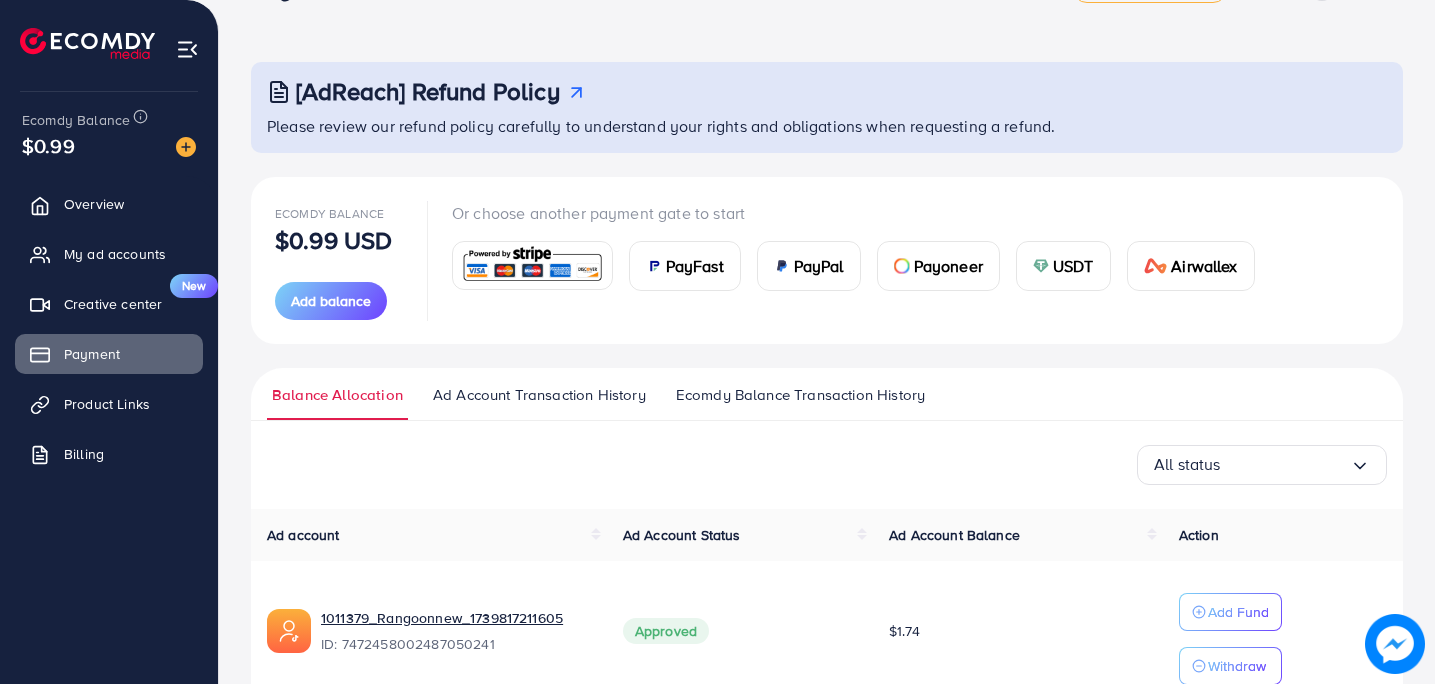 scroll, scrollTop: 80, scrollLeft: 0, axis: vertical 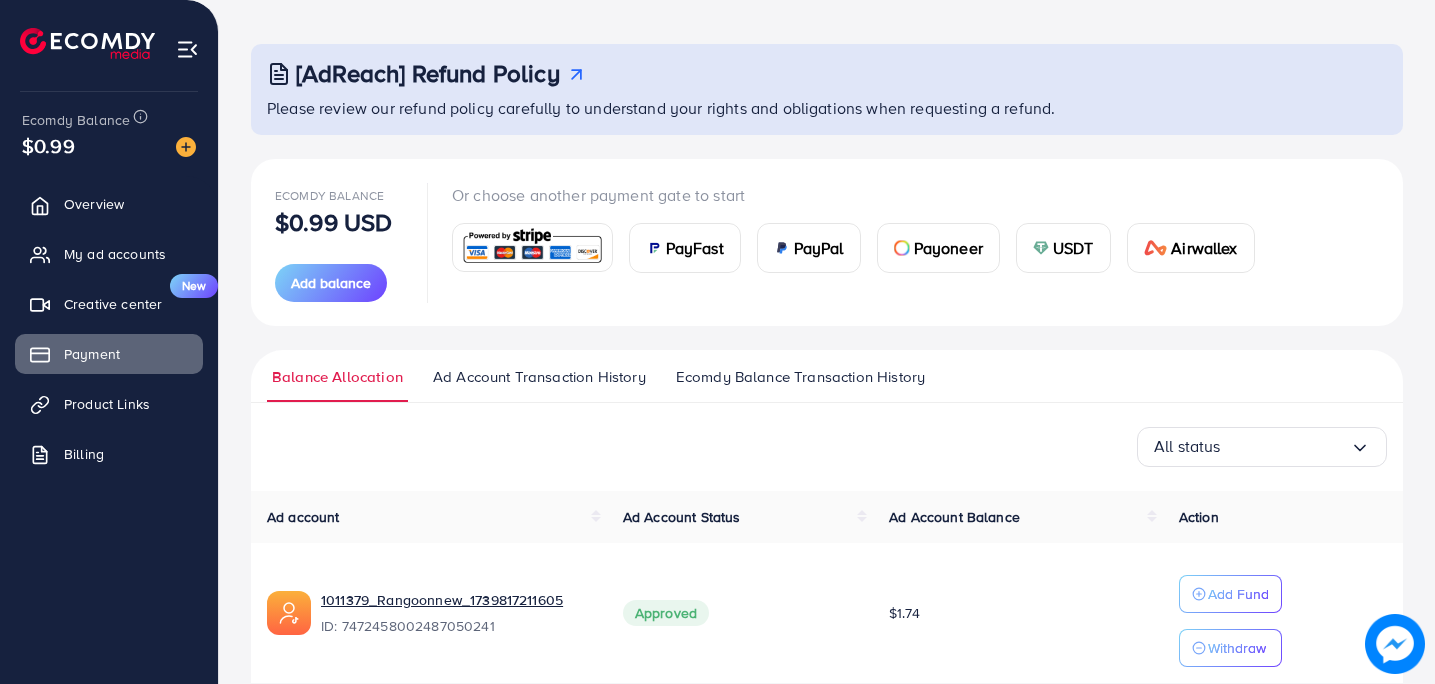 click on "USDT" at bounding box center (1073, 248) 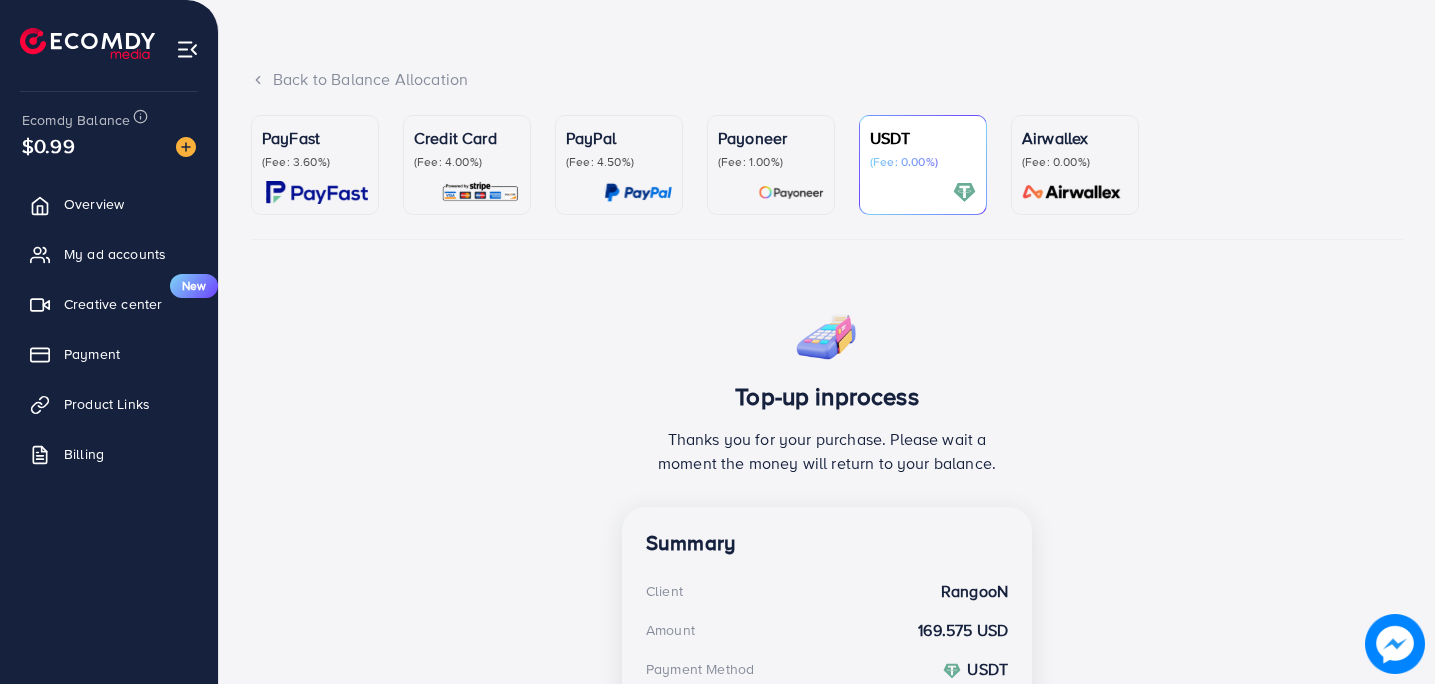 scroll, scrollTop: 0, scrollLeft: 0, axis: both 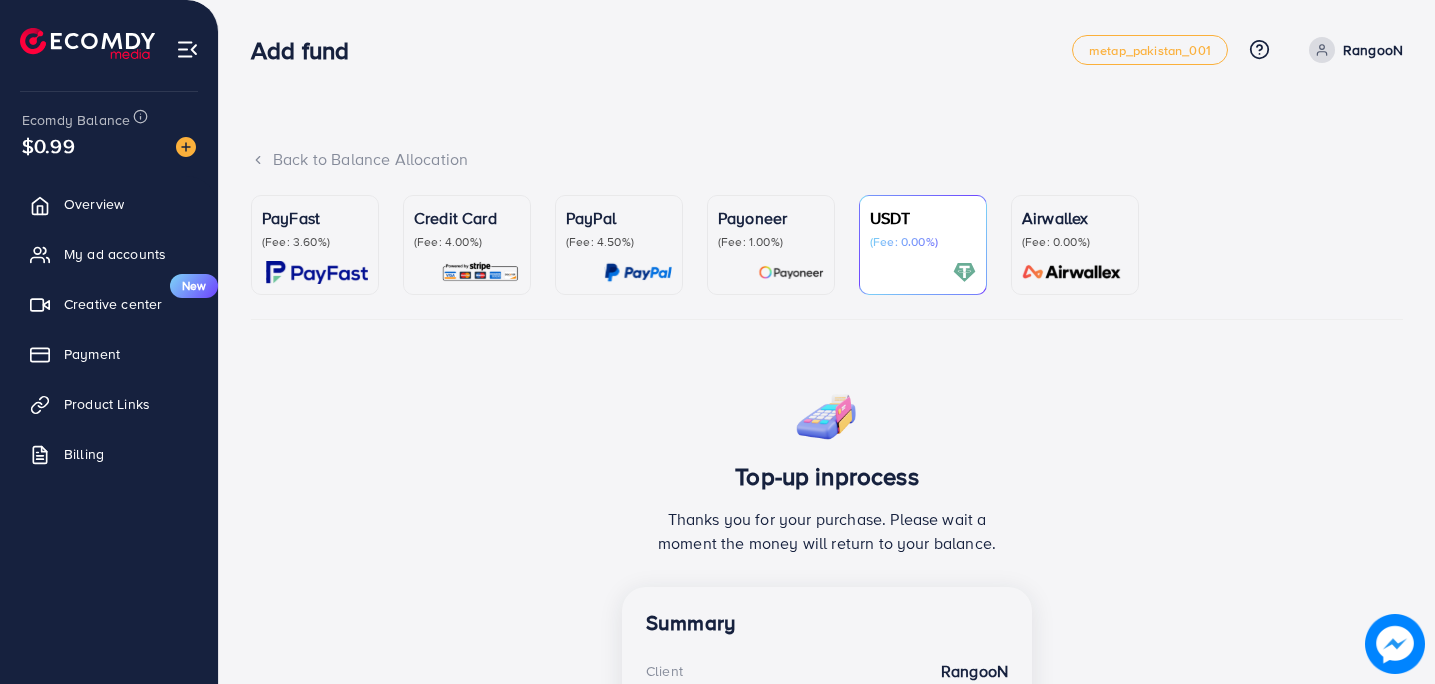 click on "Add fund" at bounding box center (661, 50) 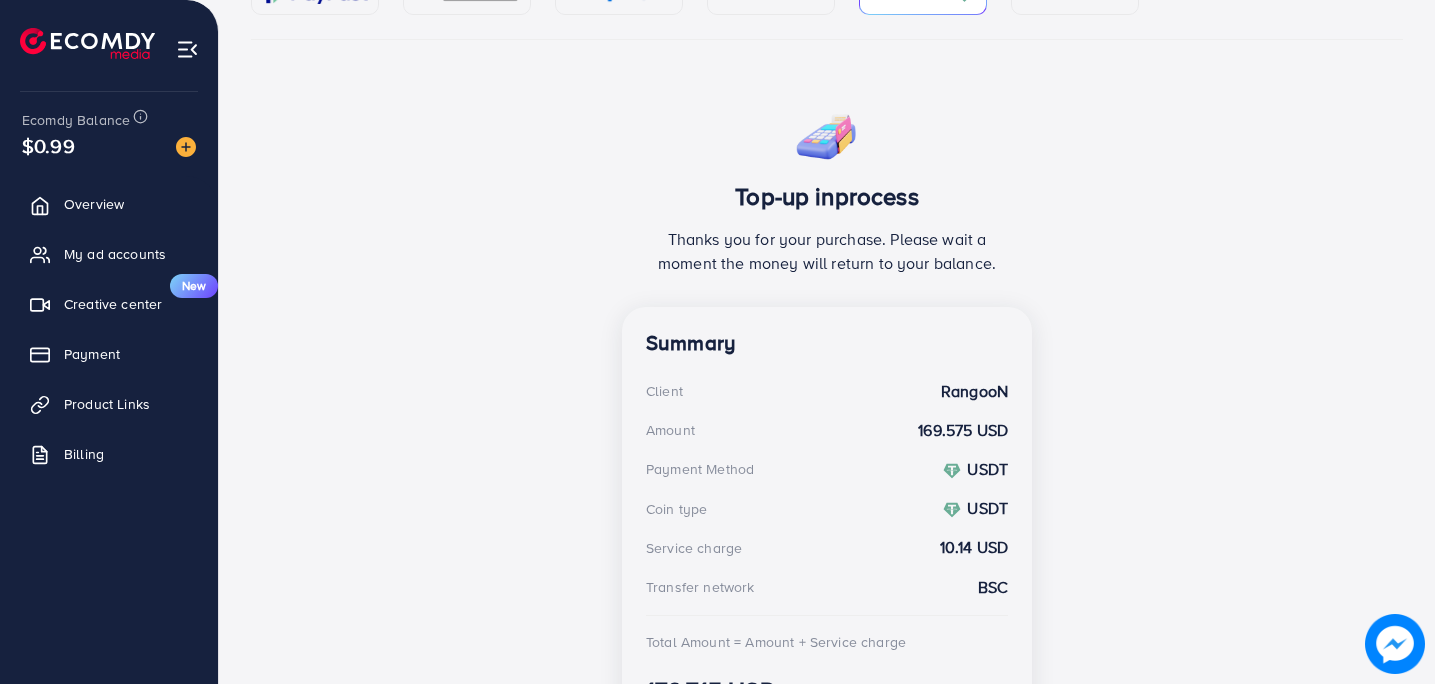 scroll, scrollTop: 320, scrollLeft: 0, axis: vertical 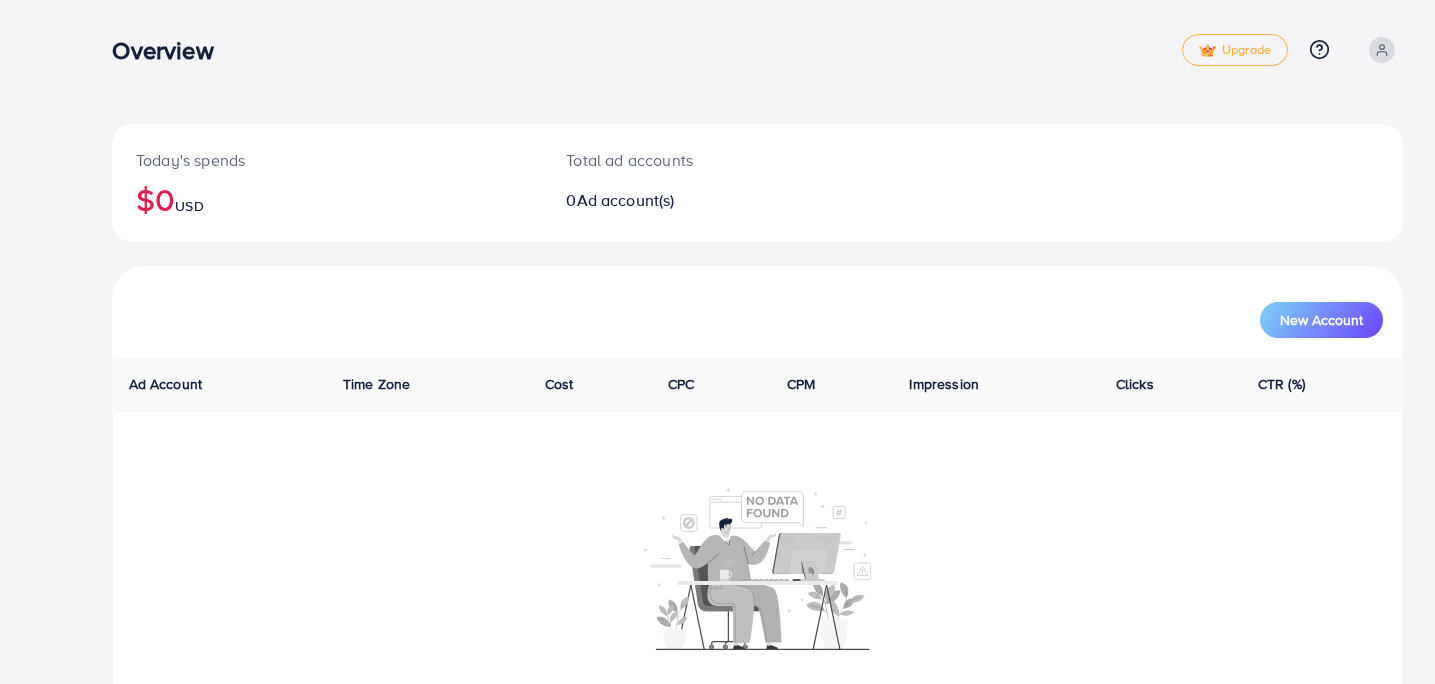 click on "Upgrade  Help Center Contact Support Plans and Pricing Term and policy About Us    Profile Log out" at bounding box center [1292, 50] 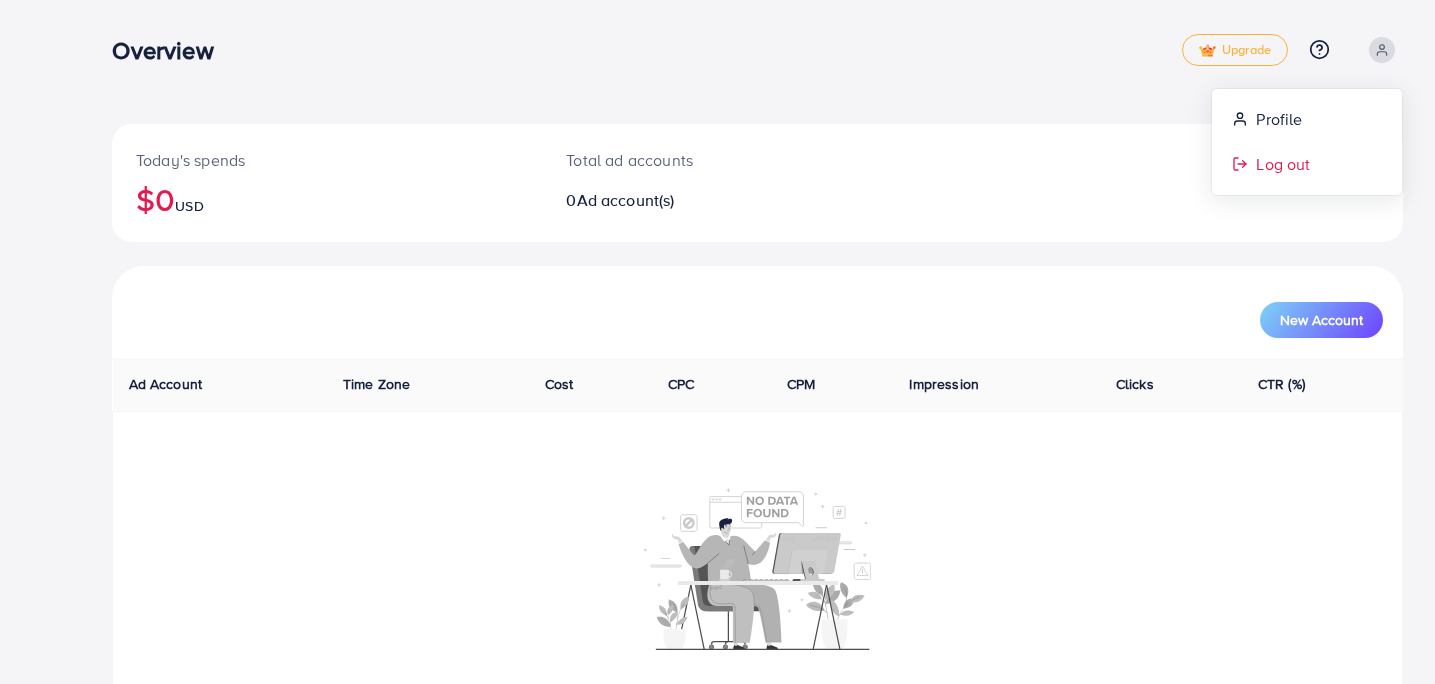 click on "Log out" at bounding box center [1283, 164] 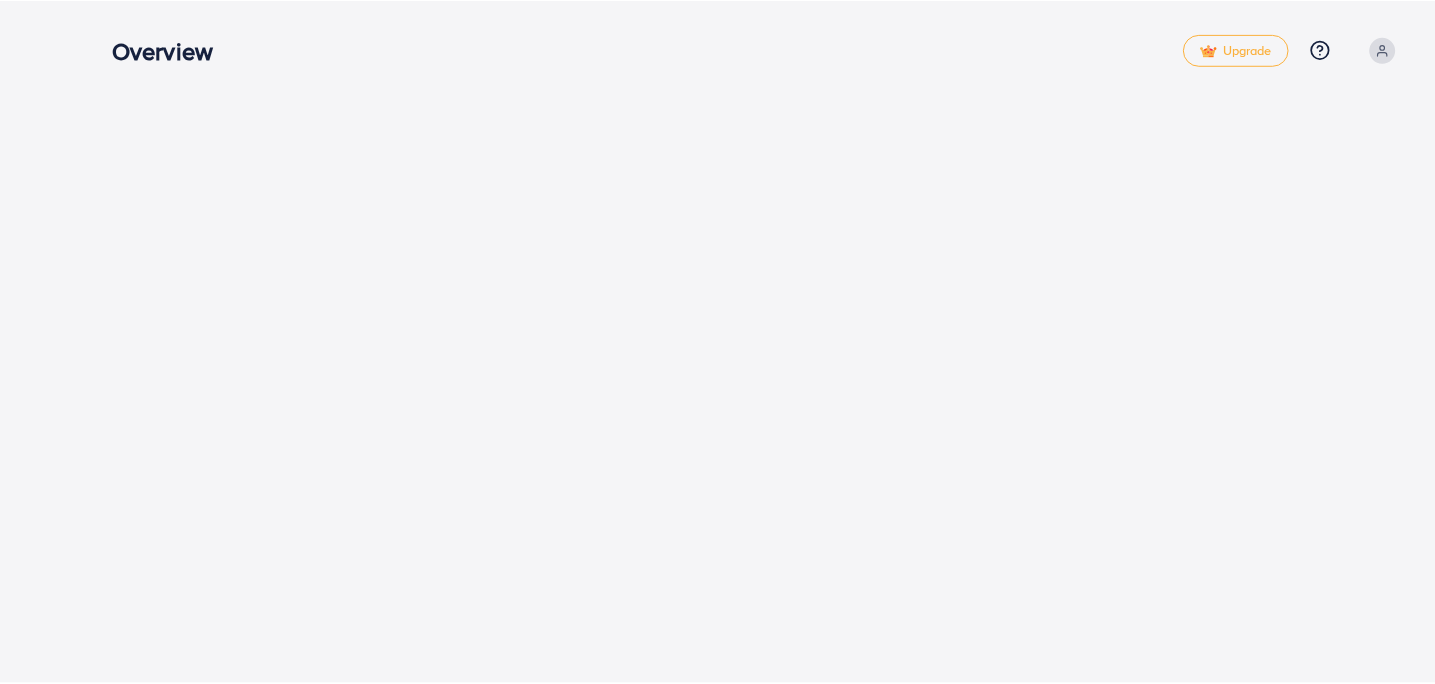 scroll, scrollTop: 0, scrollLeft: 0, axis: both 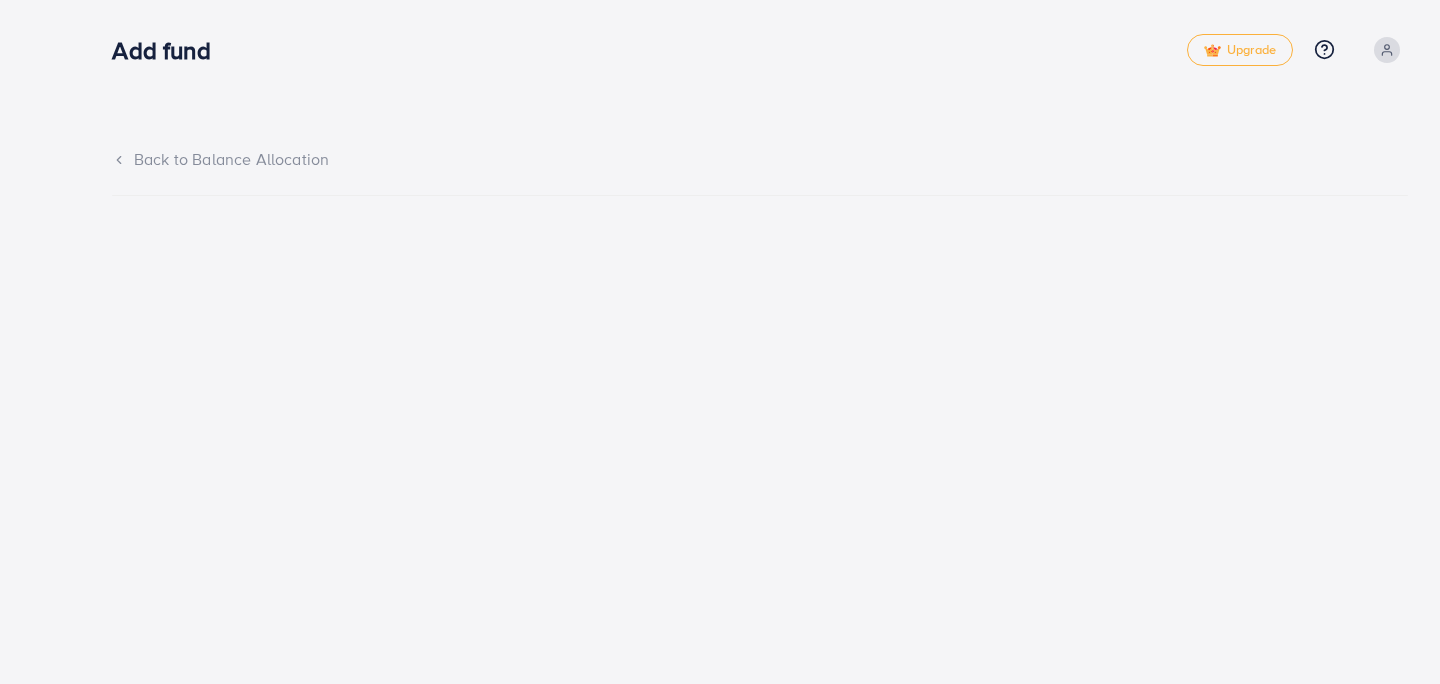 click on "Add fund   Upgrade  Help Center Contact Support Plans and Pricing Term and policy About Us    Profile Log out" at bounding box center [760, 50] 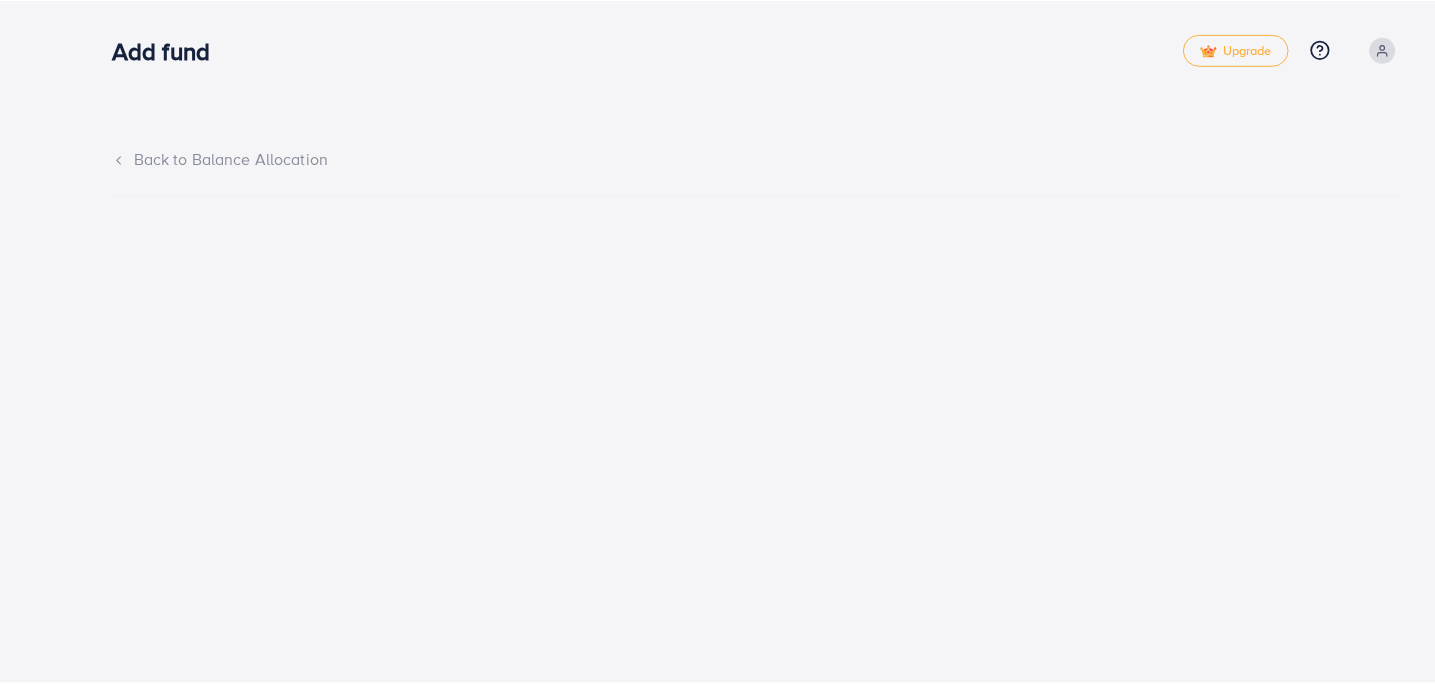 scroll, scrollTop: 0, scrollLeft: 0, axis: both 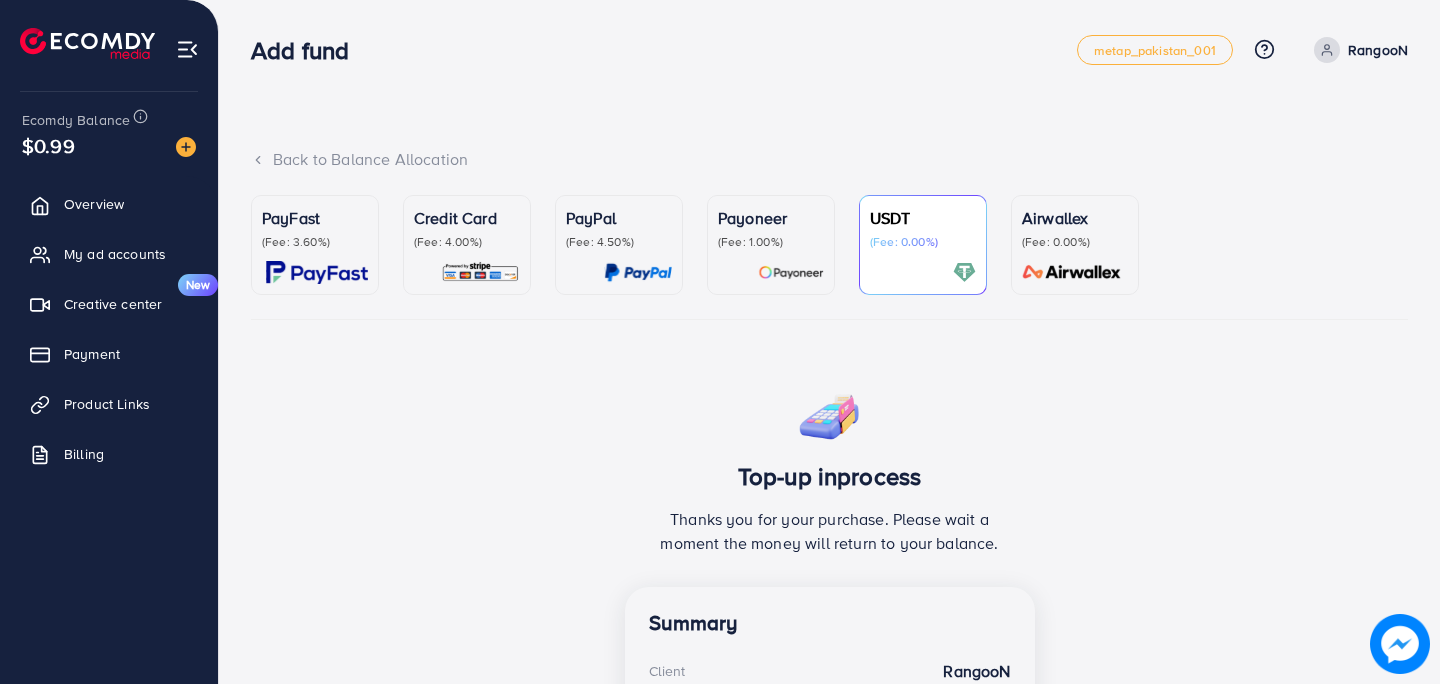 click on "Add fund" at bounding box center (664, 50) 